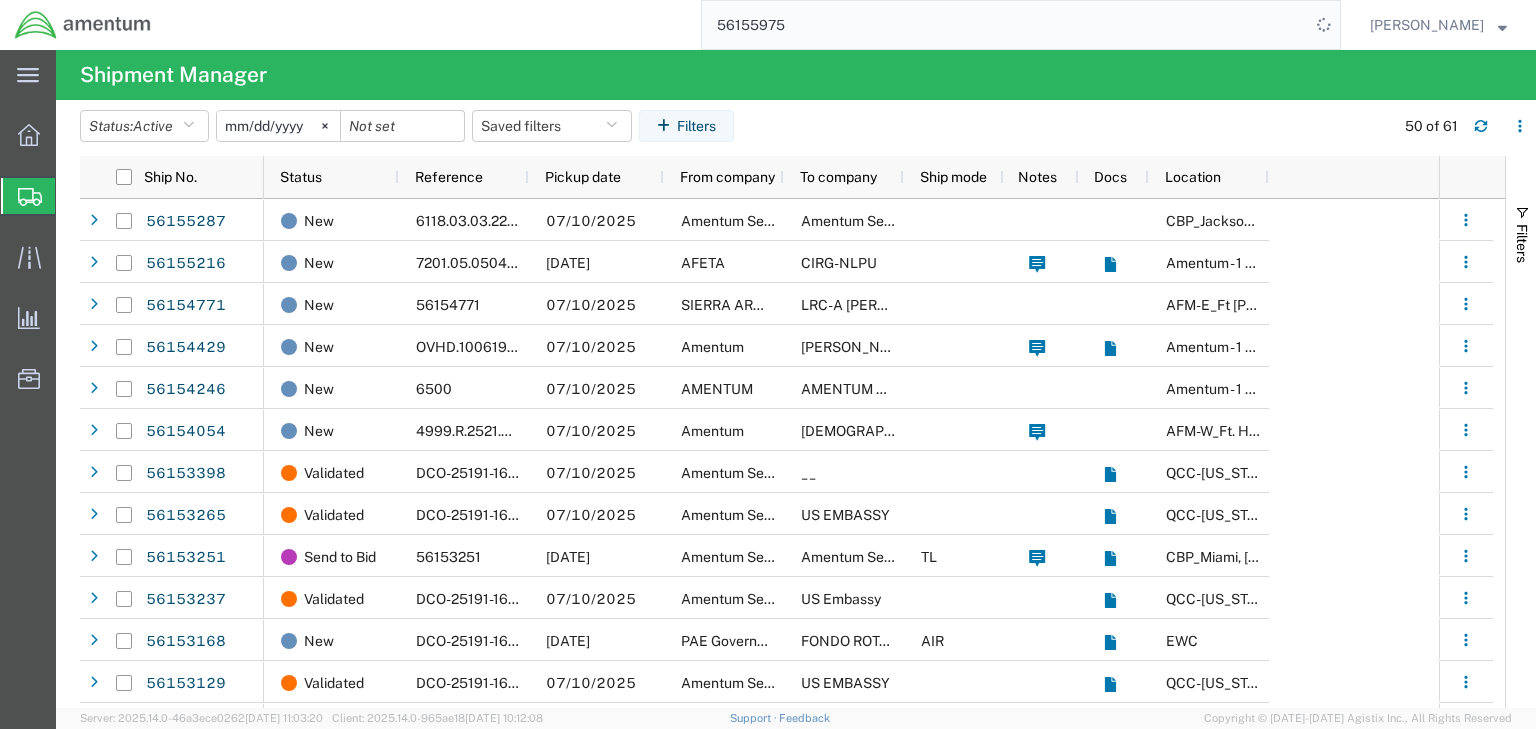 scroll, scrollTop: 0, scrollLeft: 0, axis: both 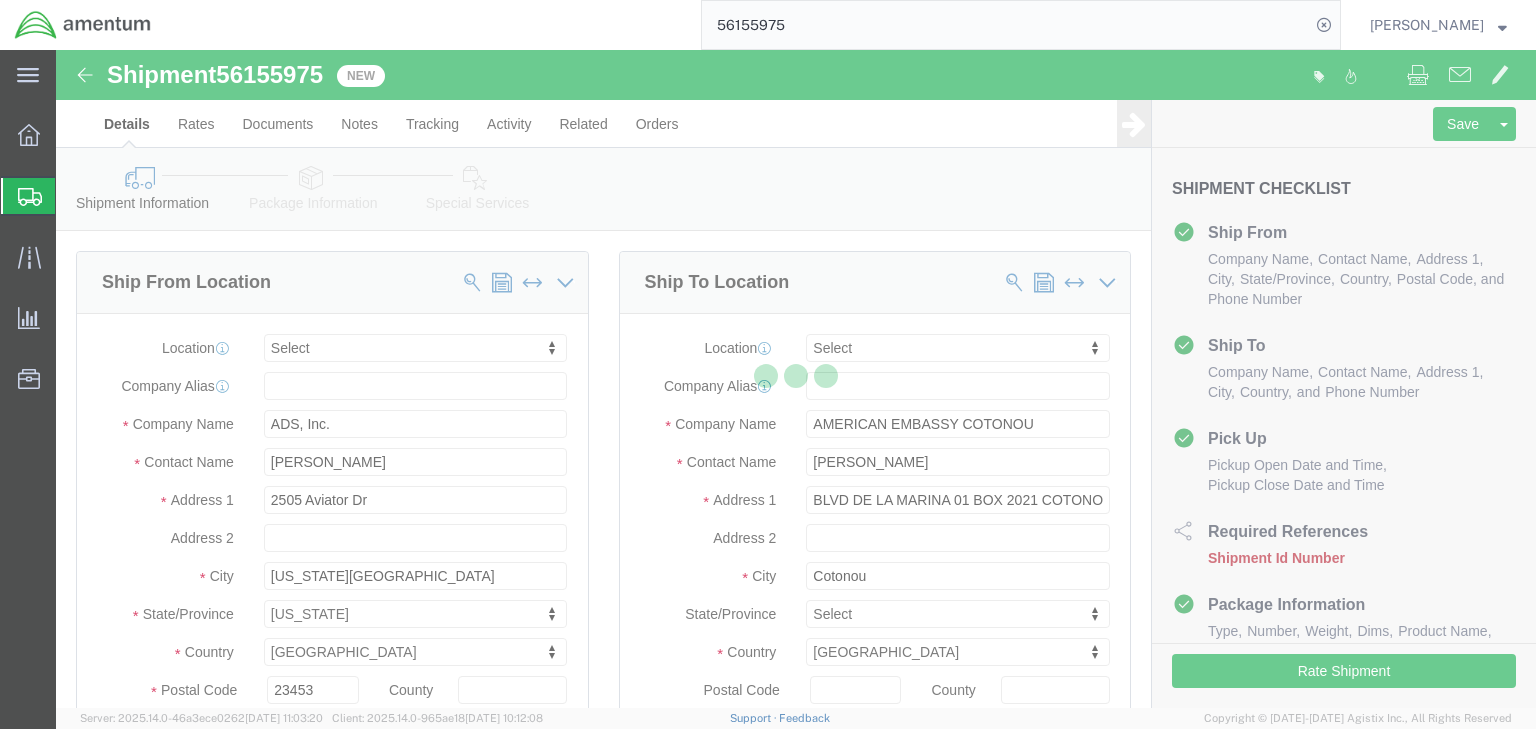 select 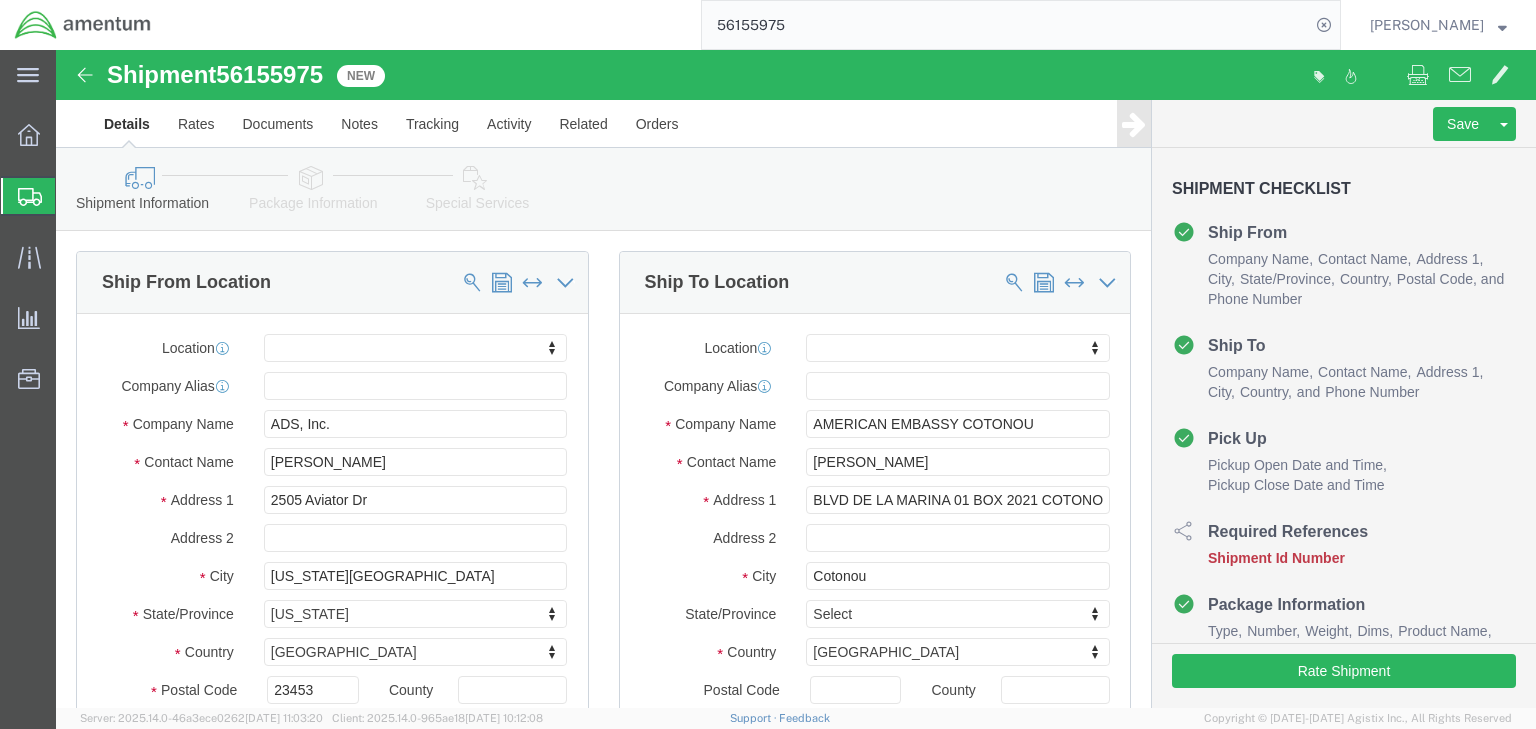 click 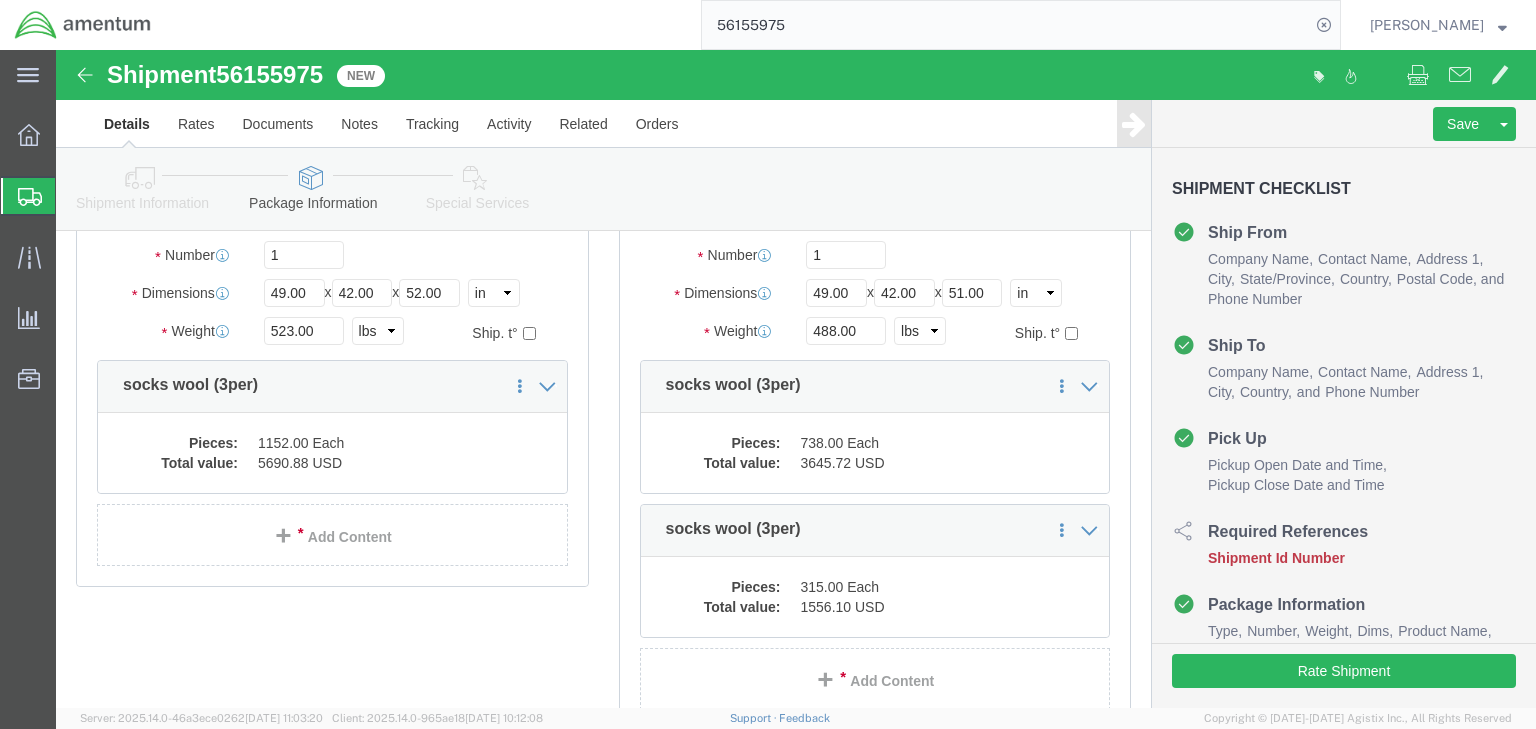 scroll, scrollTop: 240, scrollLeft: 0, axis: vertical 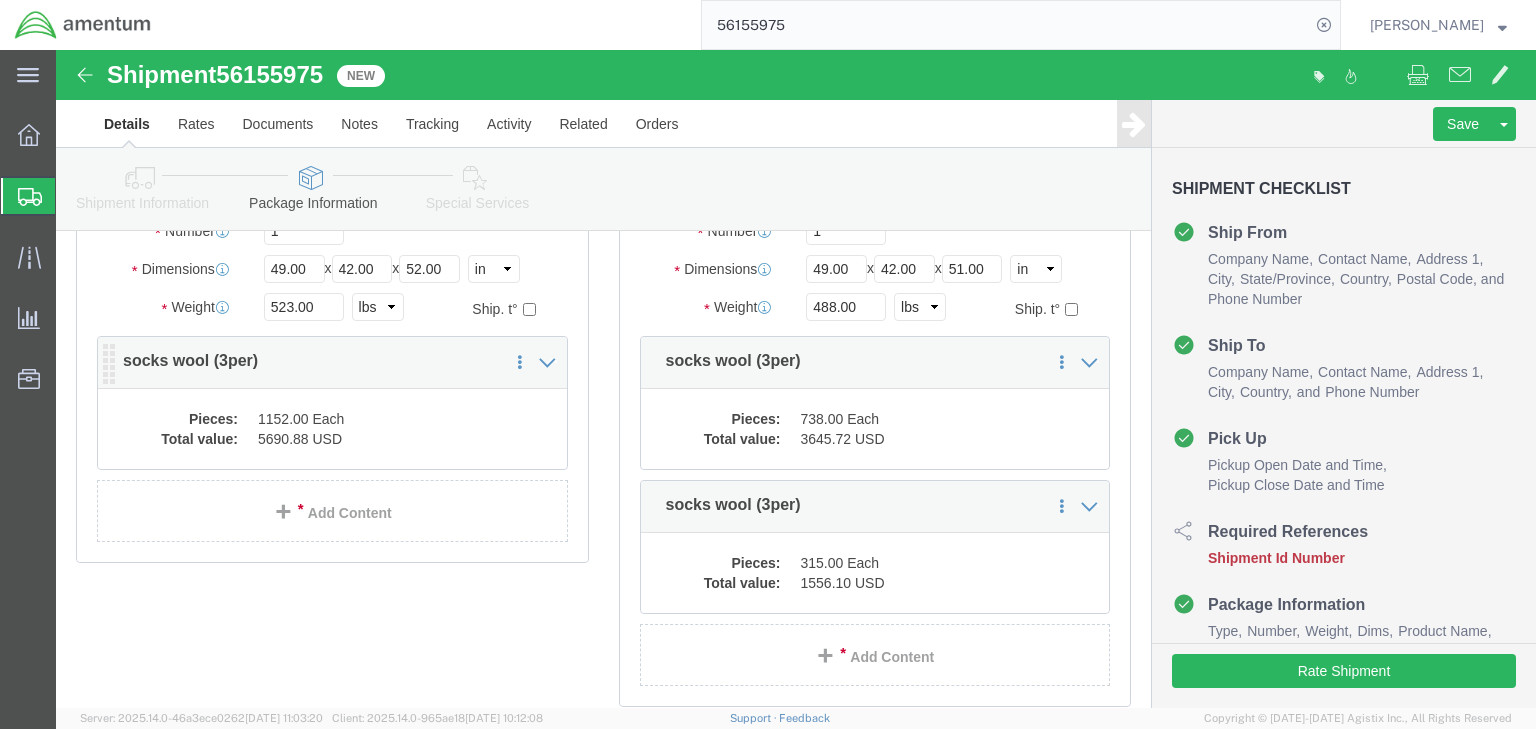 click on "1152.00 Each" 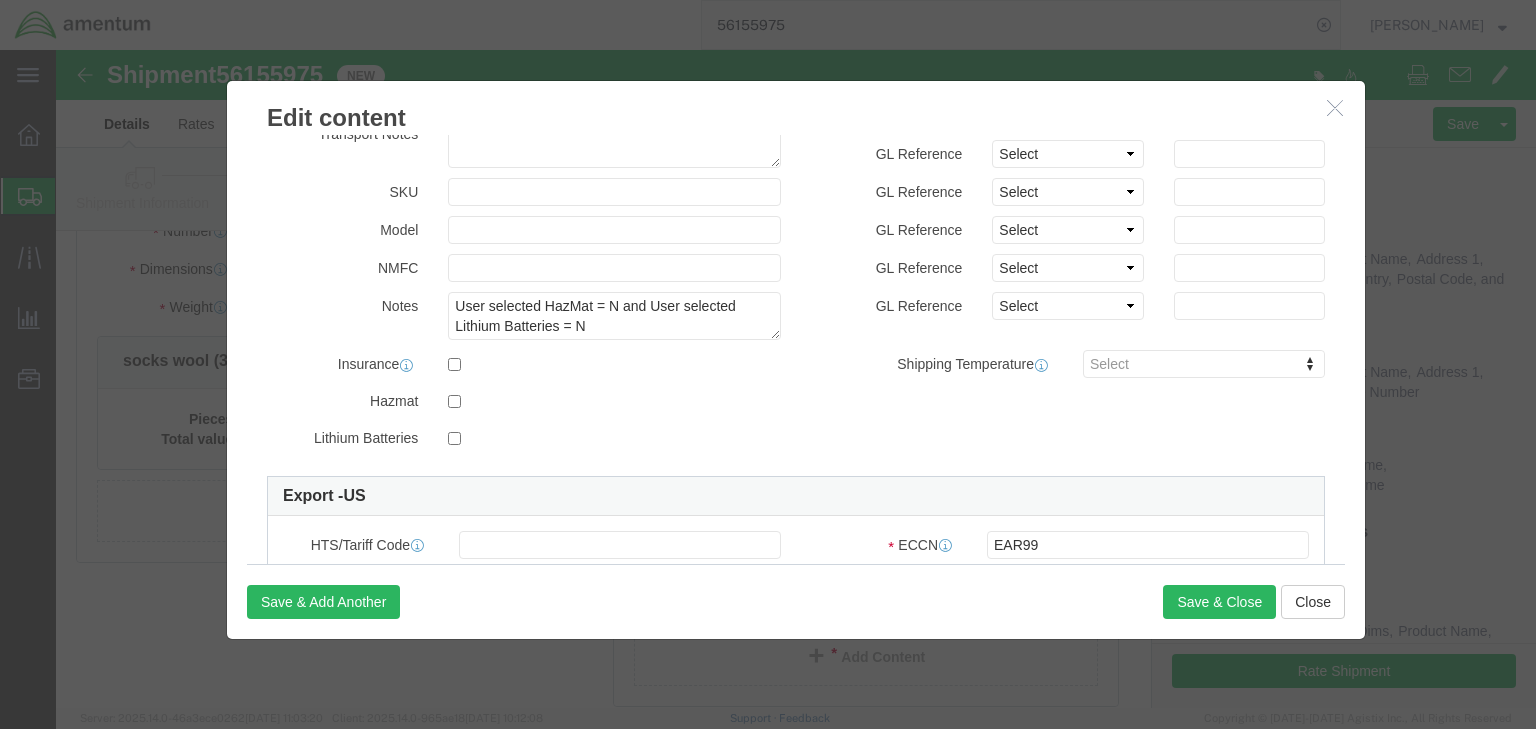 scroll, scrollTop: 524, scrollLeft: 0, axis: vertical 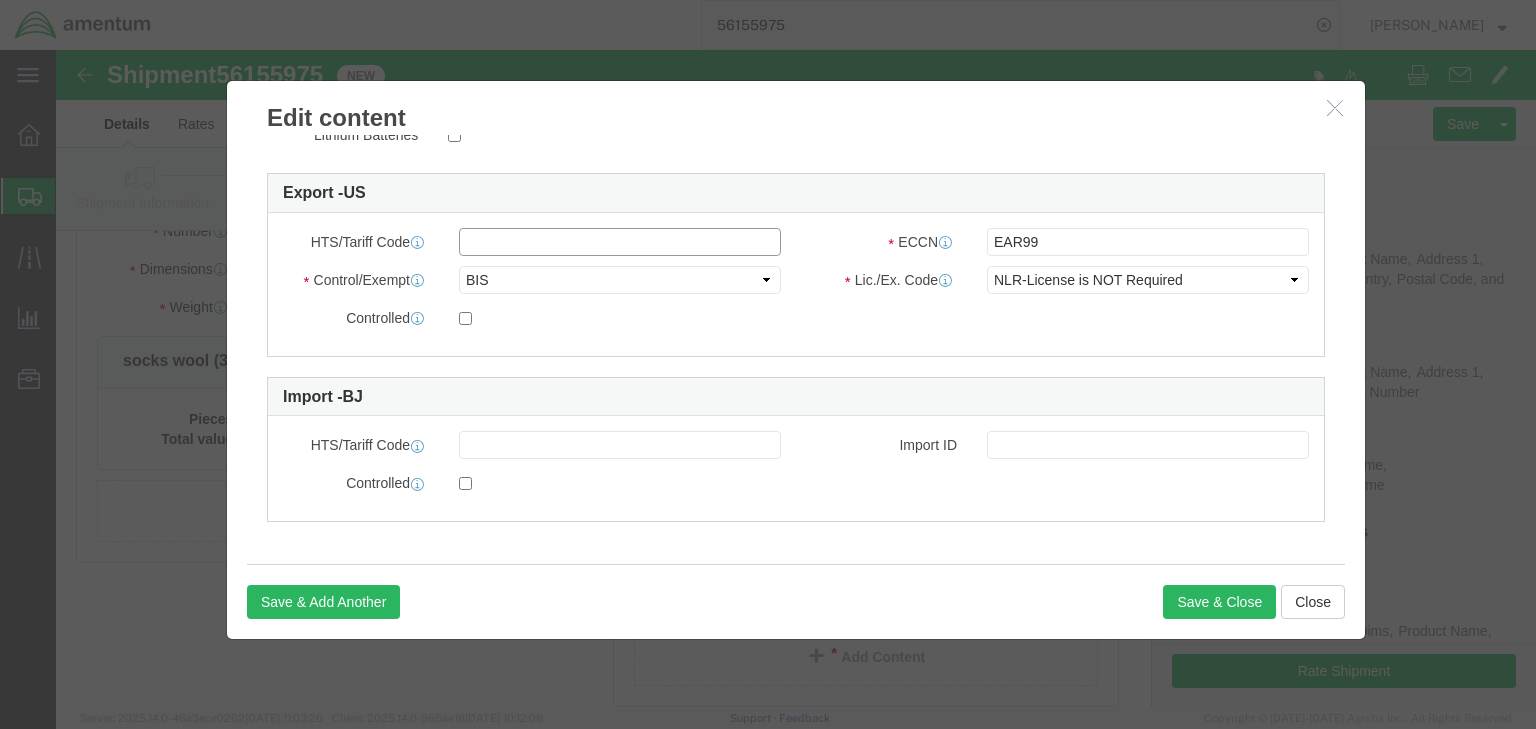 click 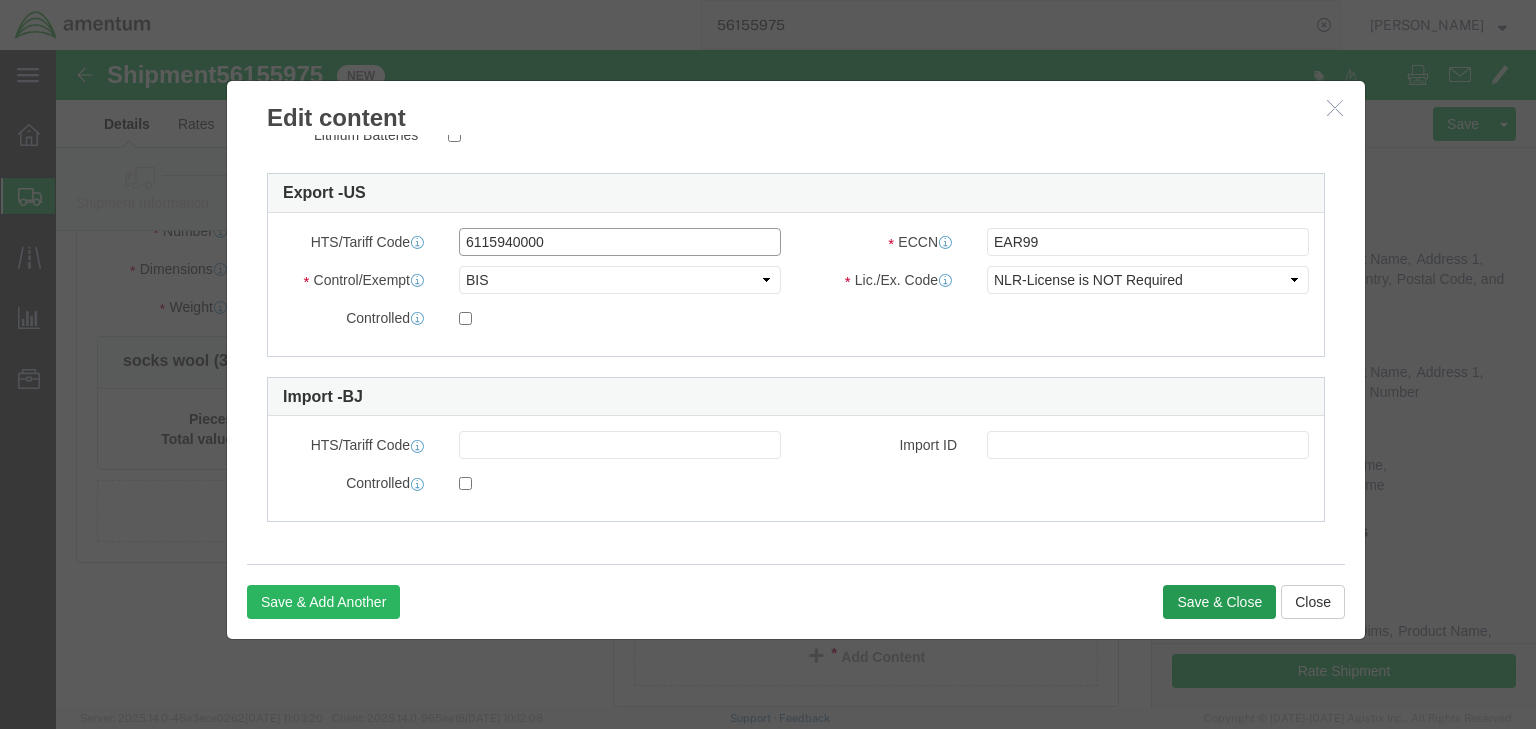 type on "6115940000" 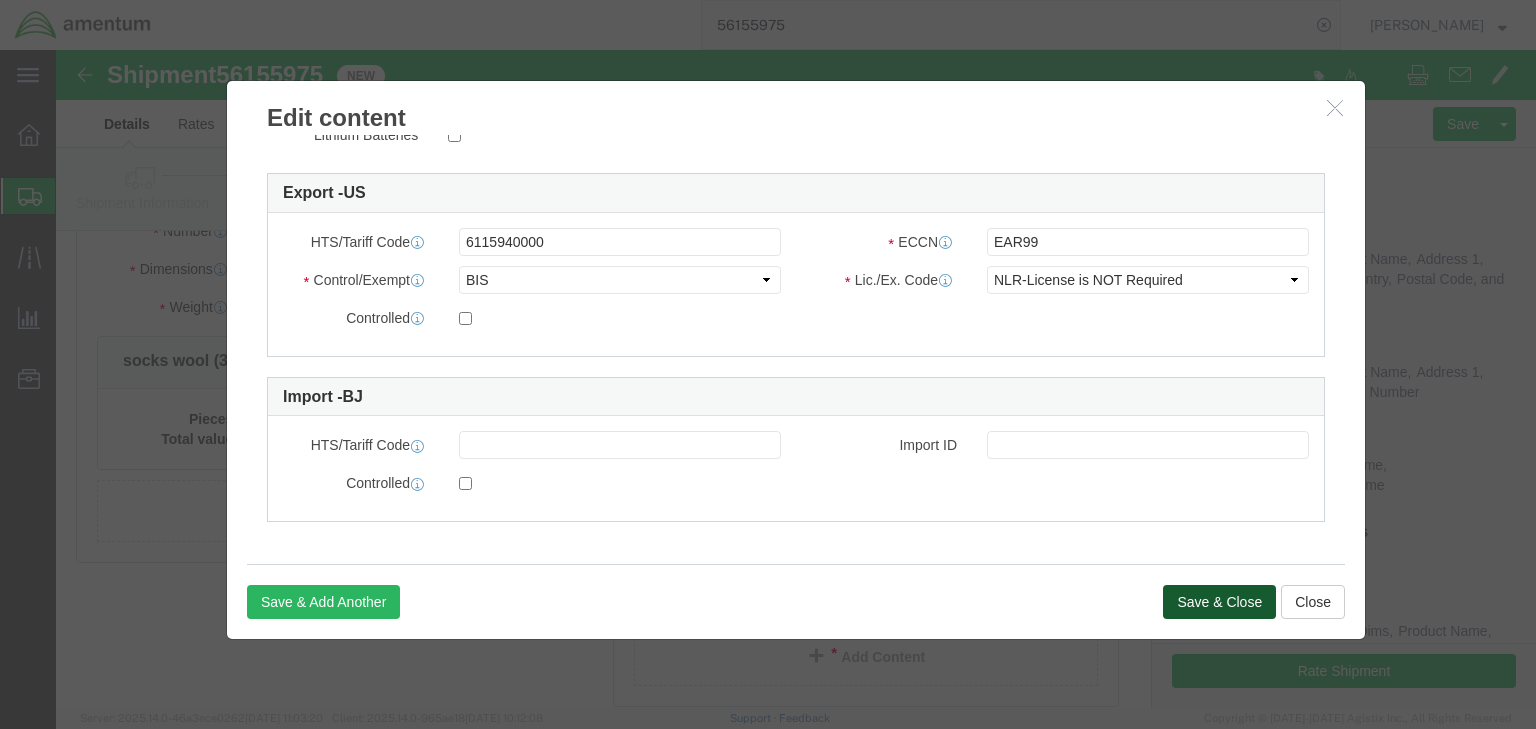 click on "Save & Close" 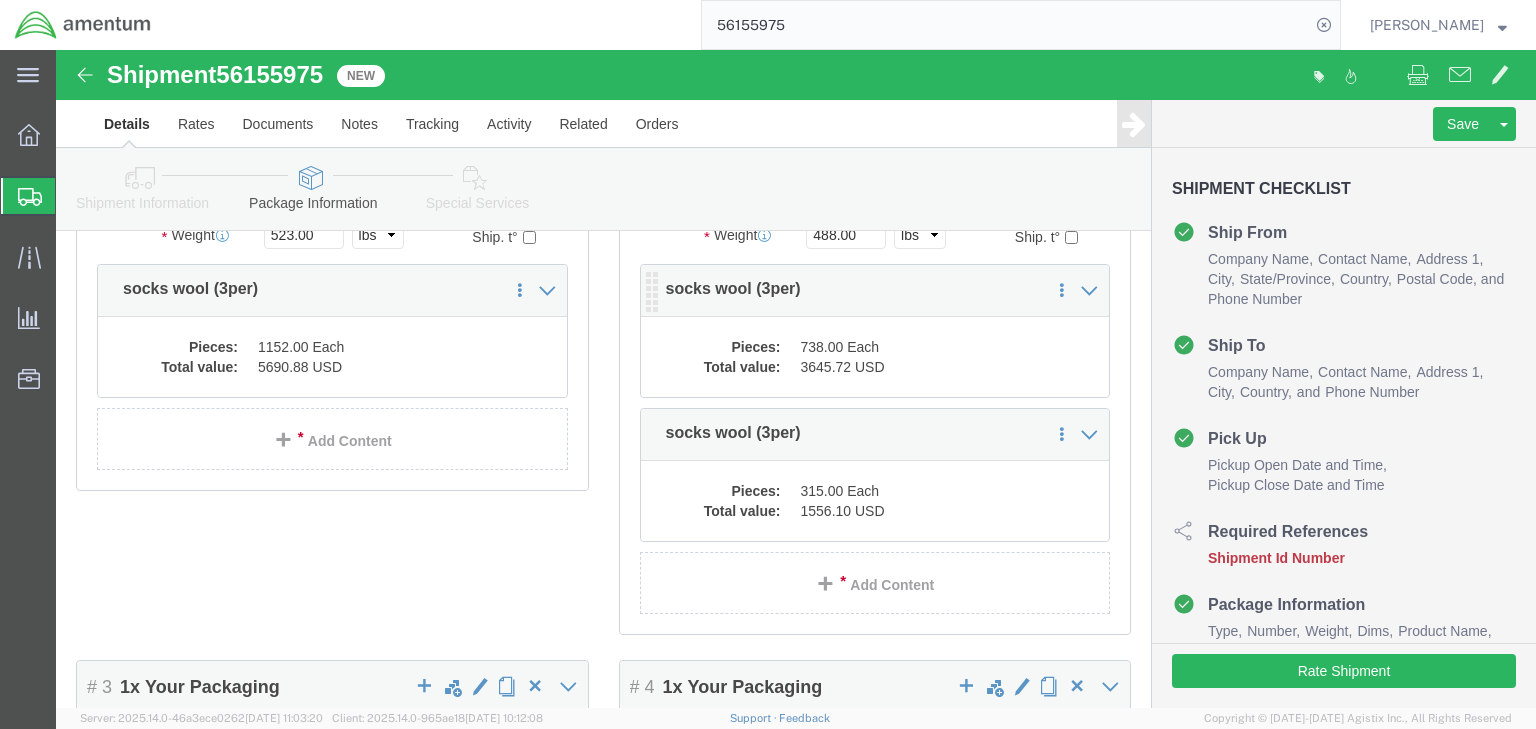 scroll, scrollTop: 320, scrollLeft: 0, axis: vertical 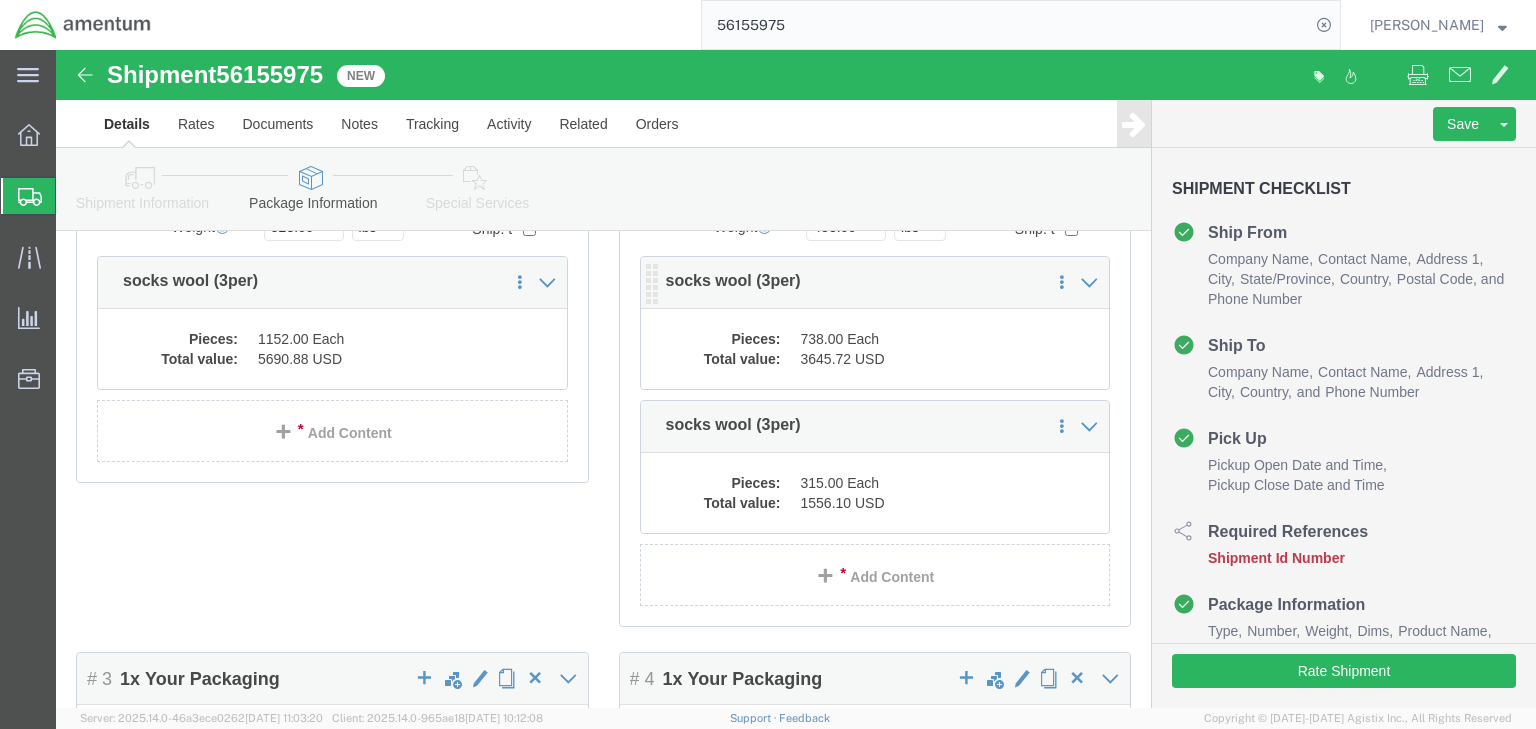 click on "738.00 Each" 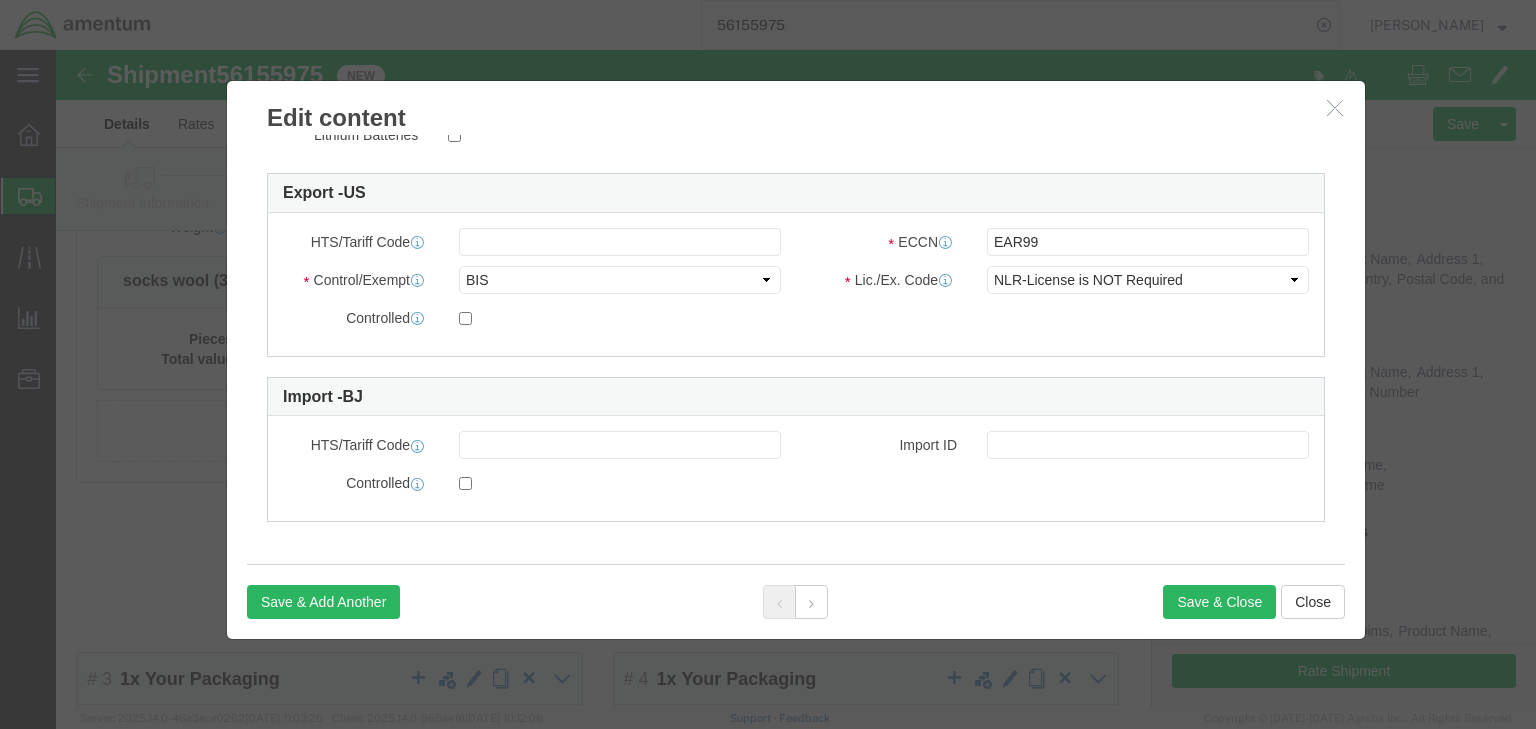 scroll, scrollTop: 524, scrollLeft: 0, axis: vertical 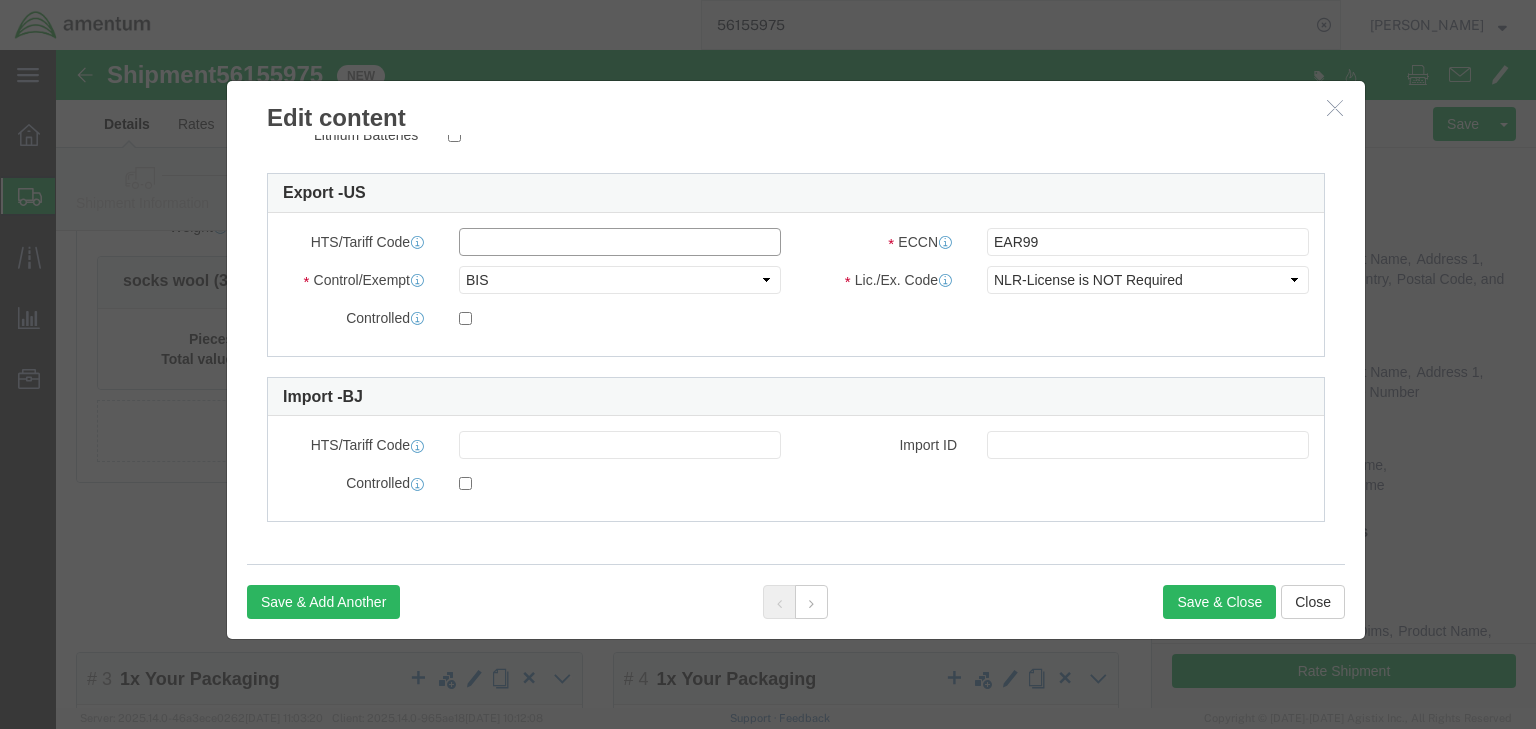 click 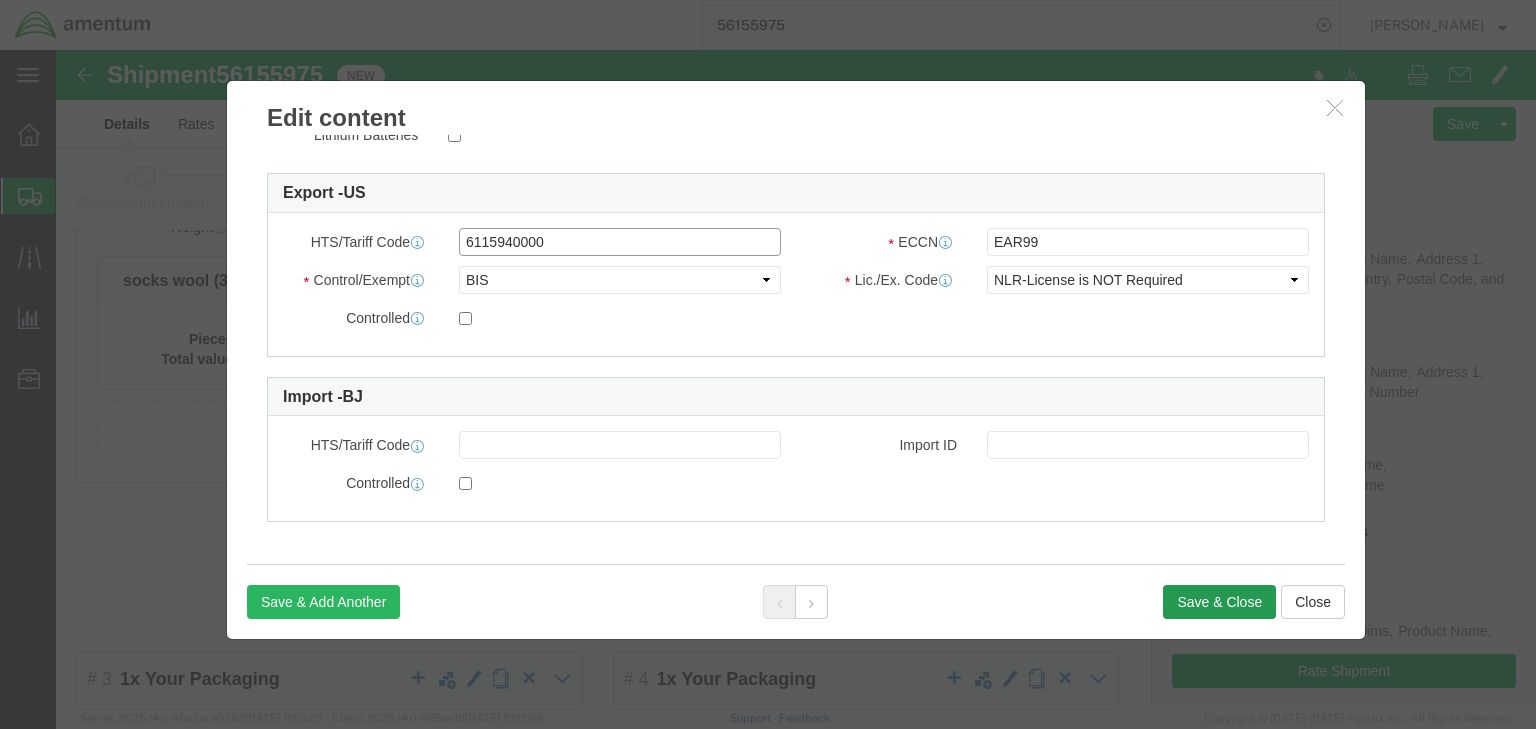 type on "6115940000" 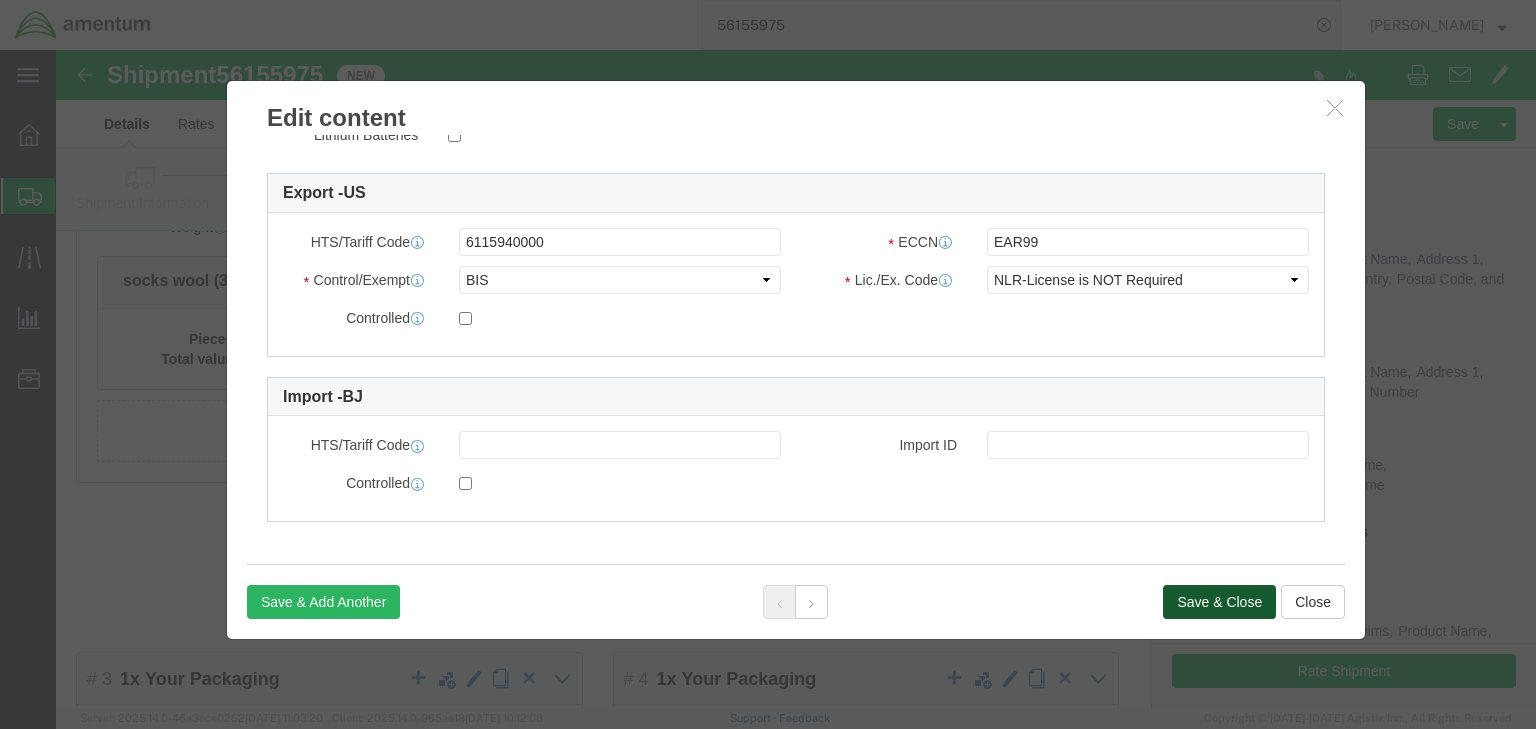 click on "Save & Close" 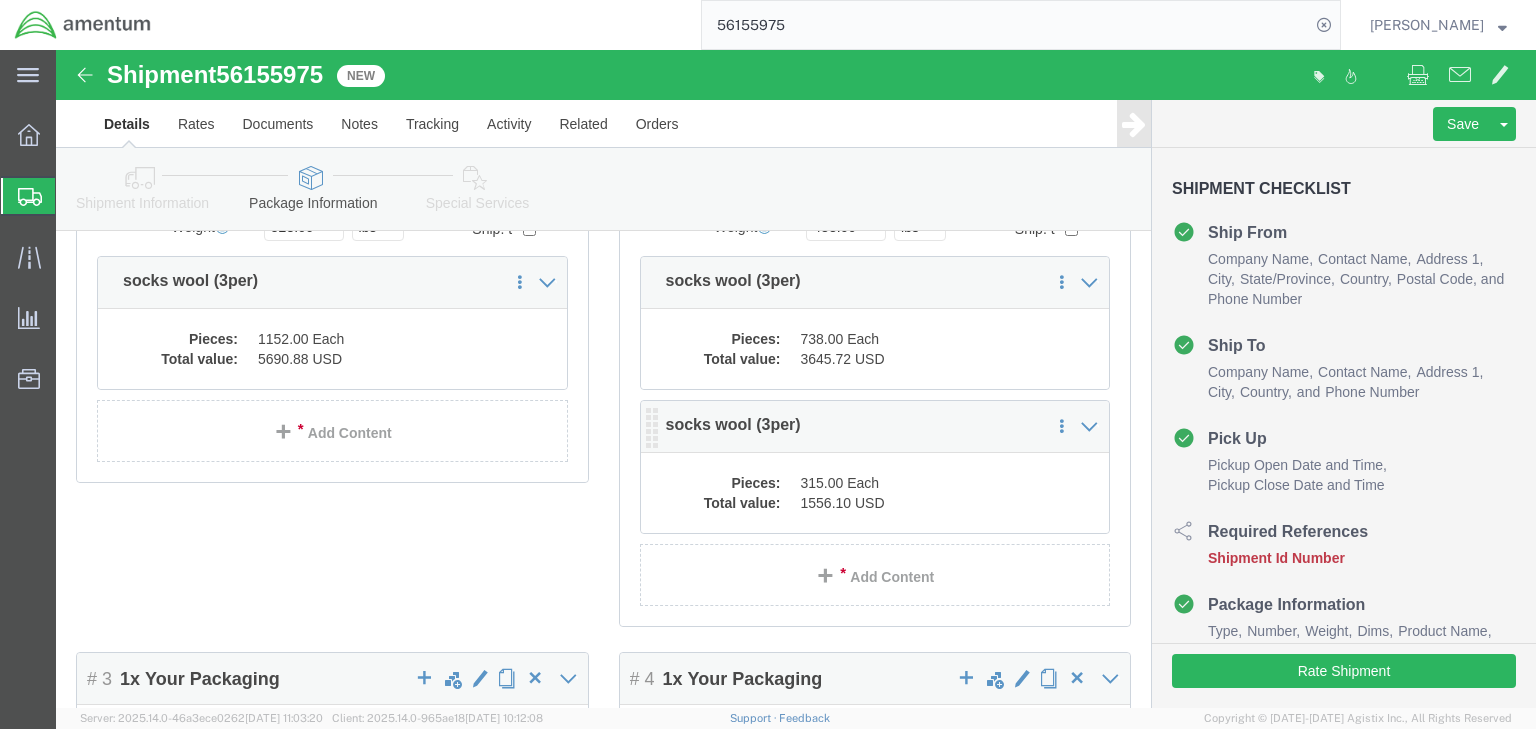click on "Pieces: 315.00 Each Total value: 1556.10 USD" 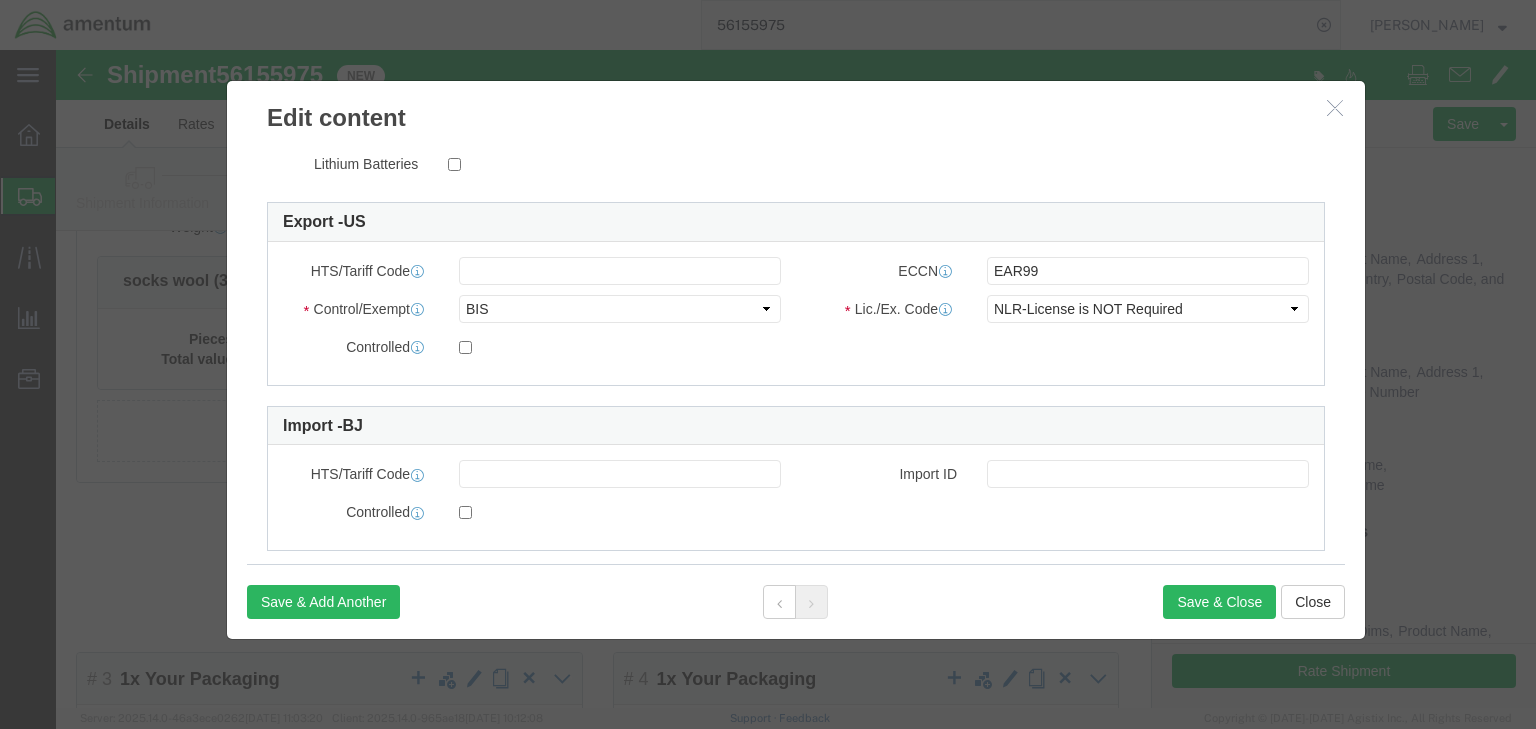 scroll, scrollTop: 524, scrollLeft: 0, axis: vertical 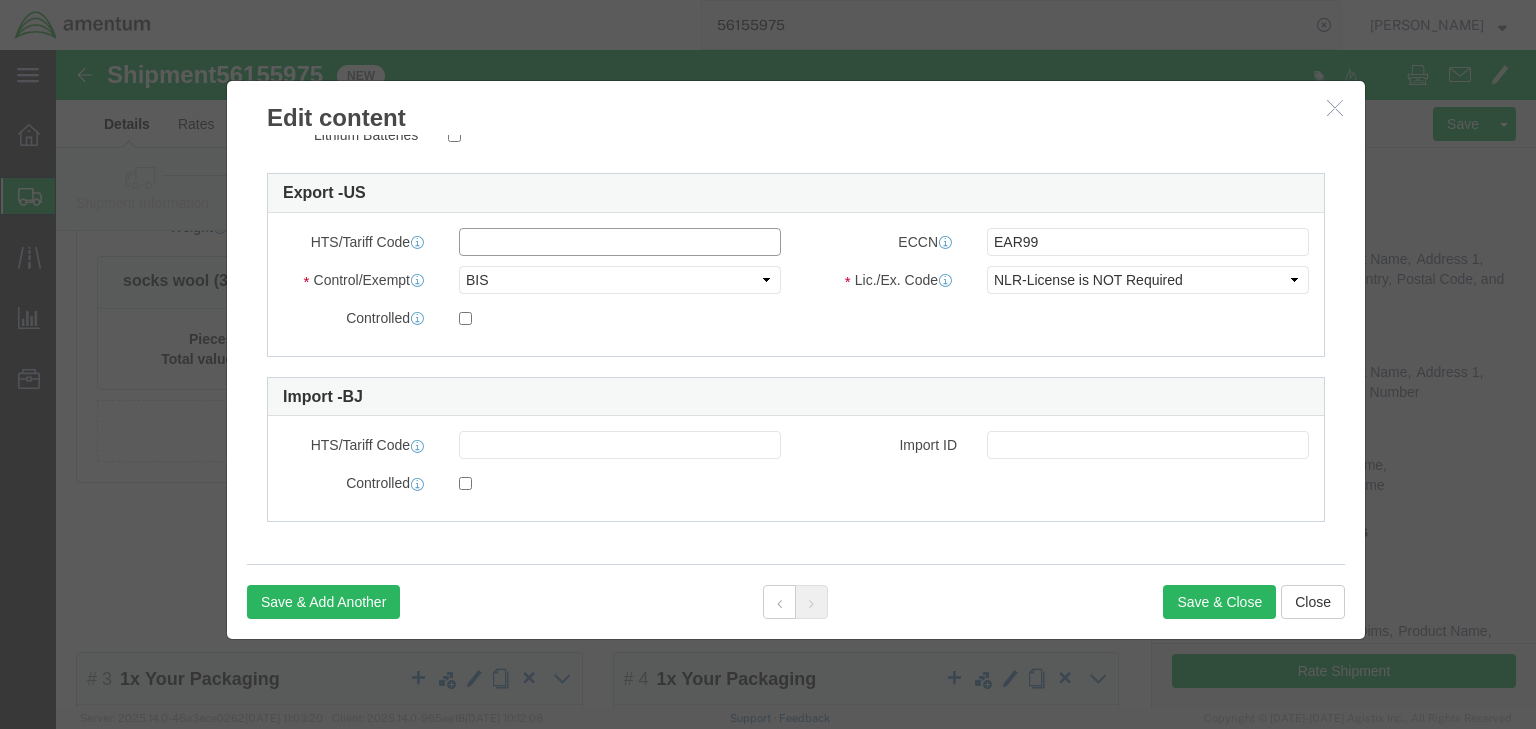 click 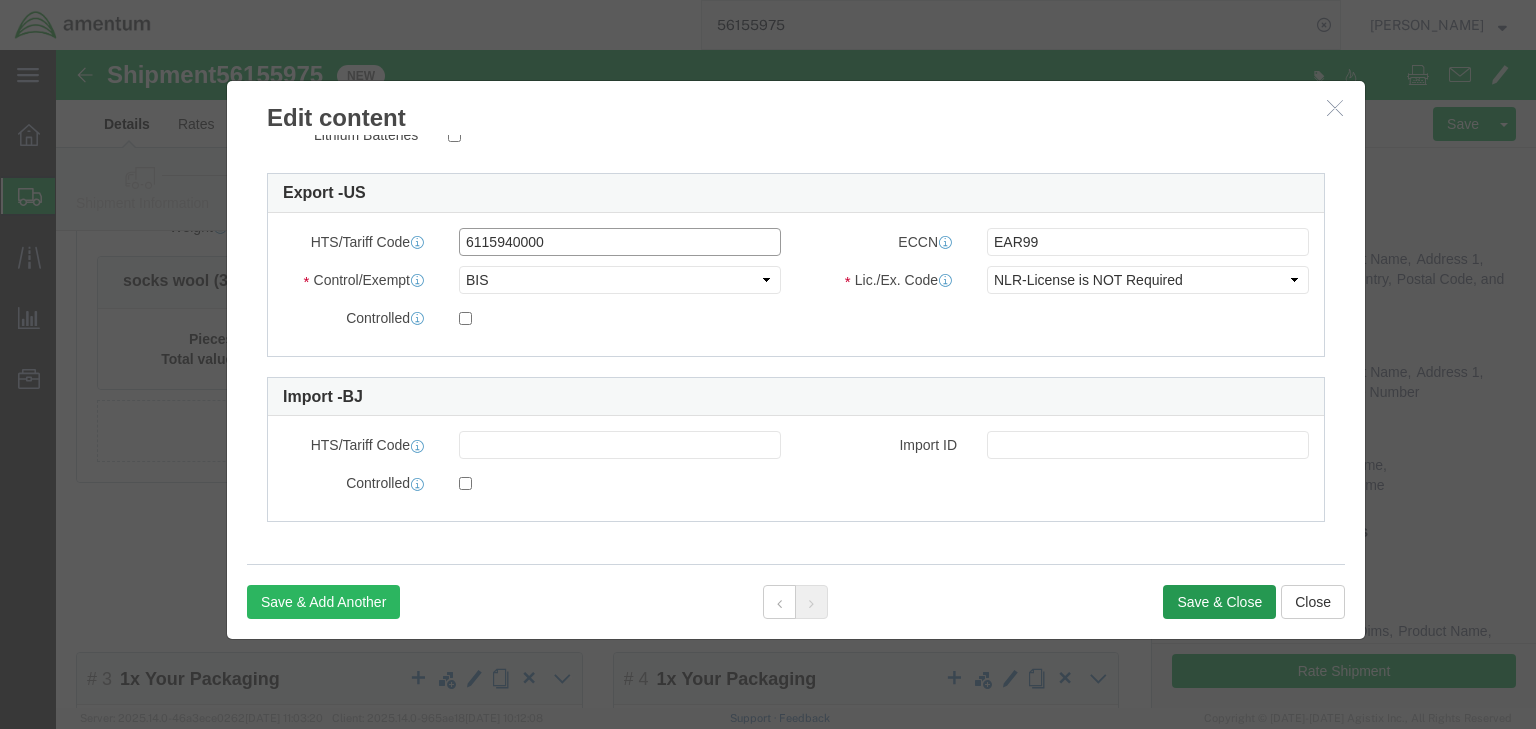 type on "6115940000" 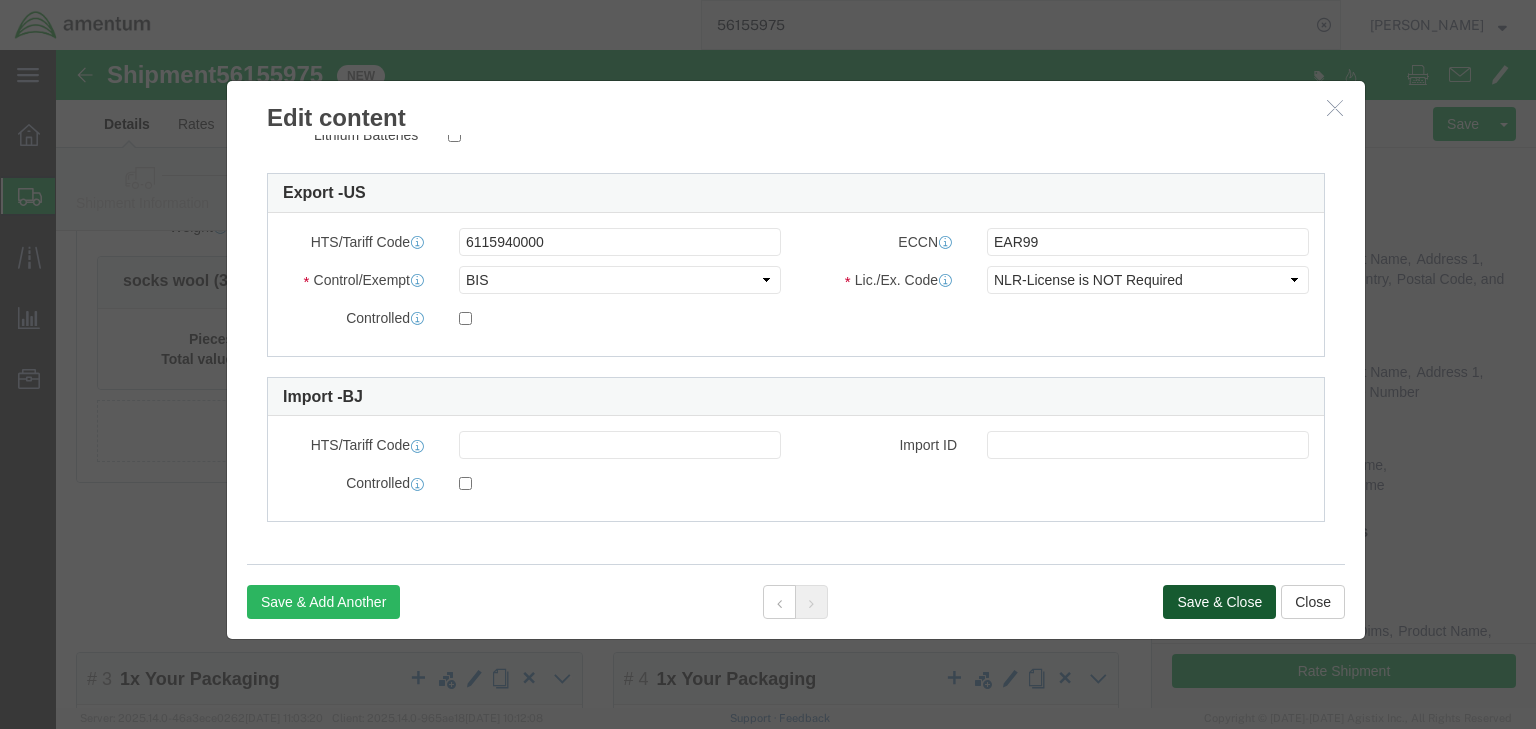 click on "Save & Close" 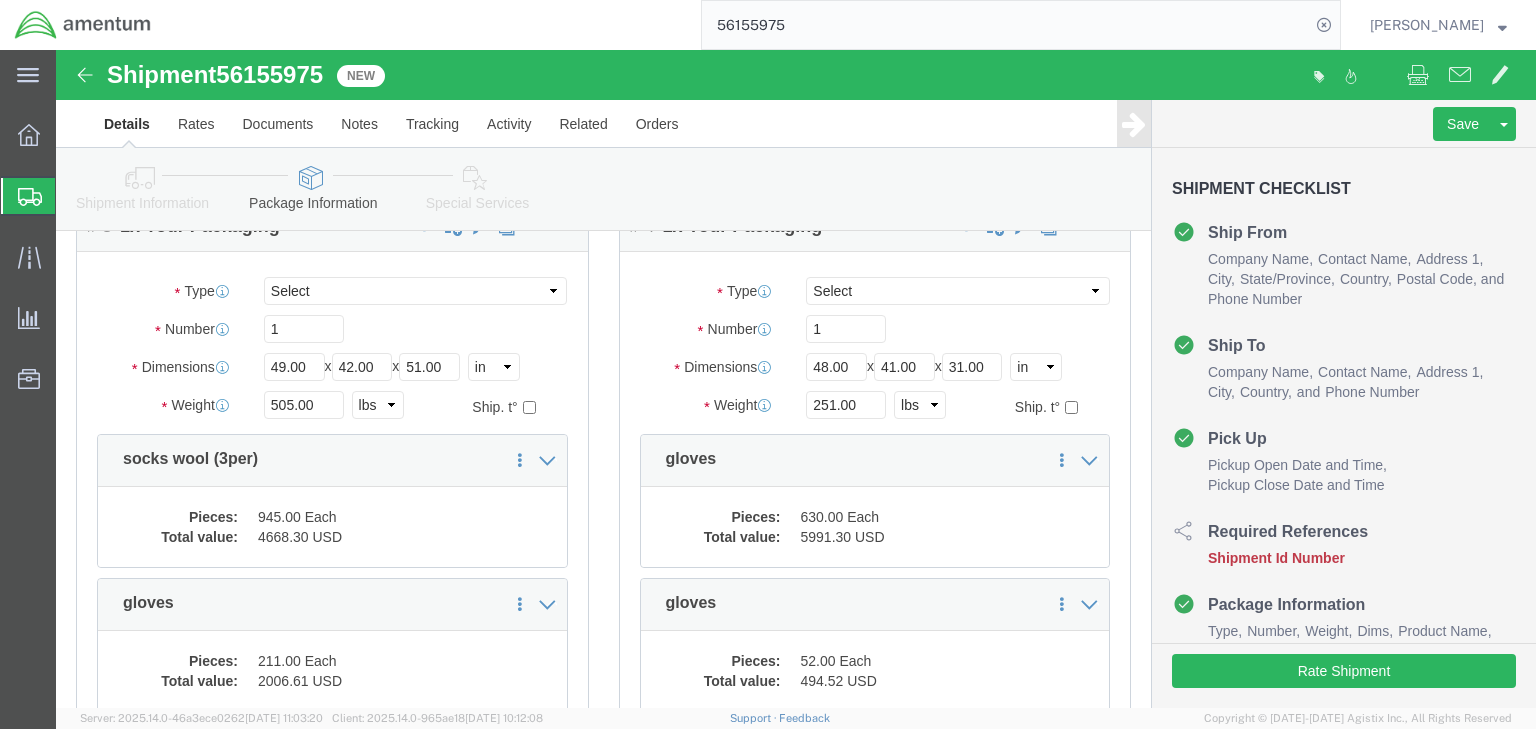 scroll, scrollTop: 800, scrollLeft: 0, axis: vertical 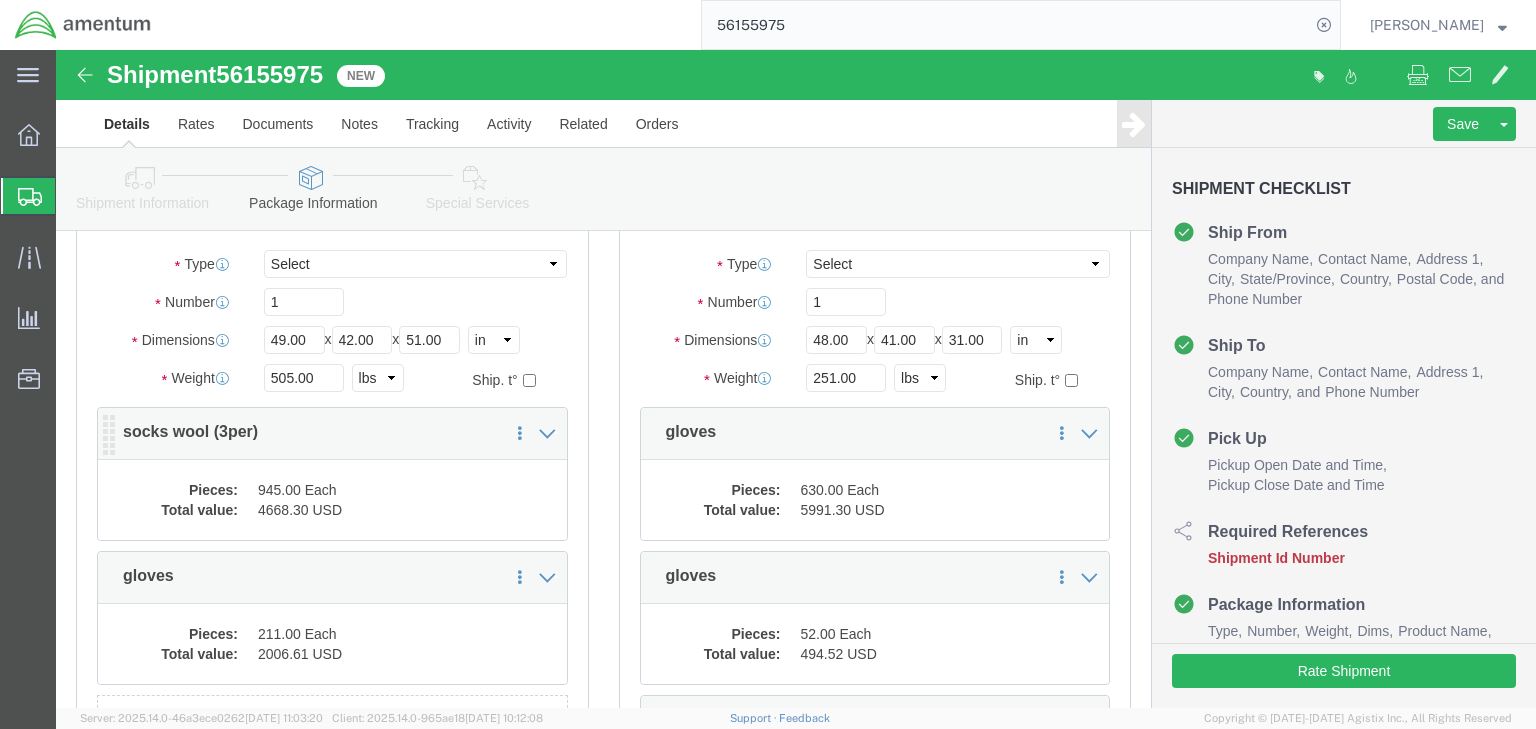 click on "945.00 Each" 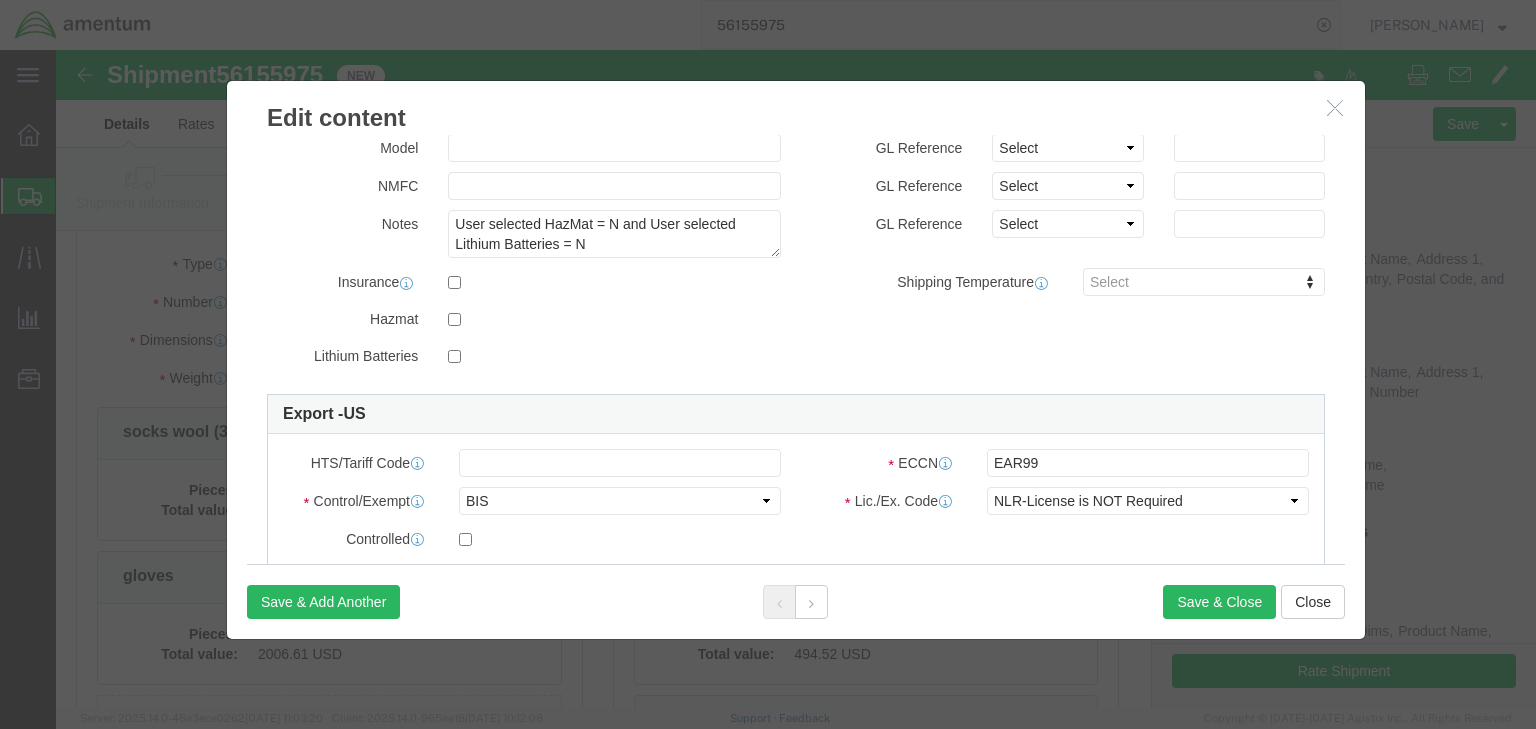 scroll, scrollTop: 480, scrollLeft: 0, axis: vertical 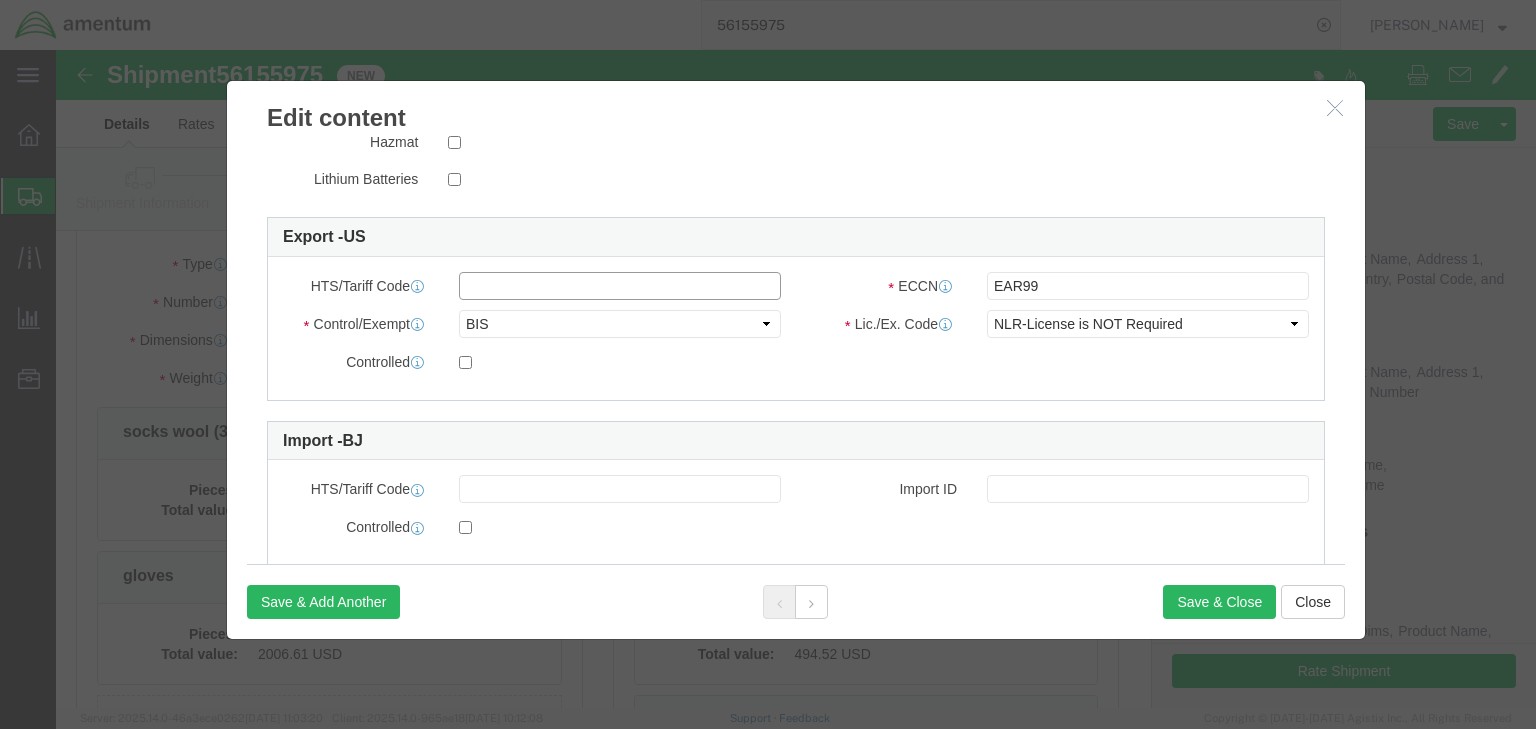 click 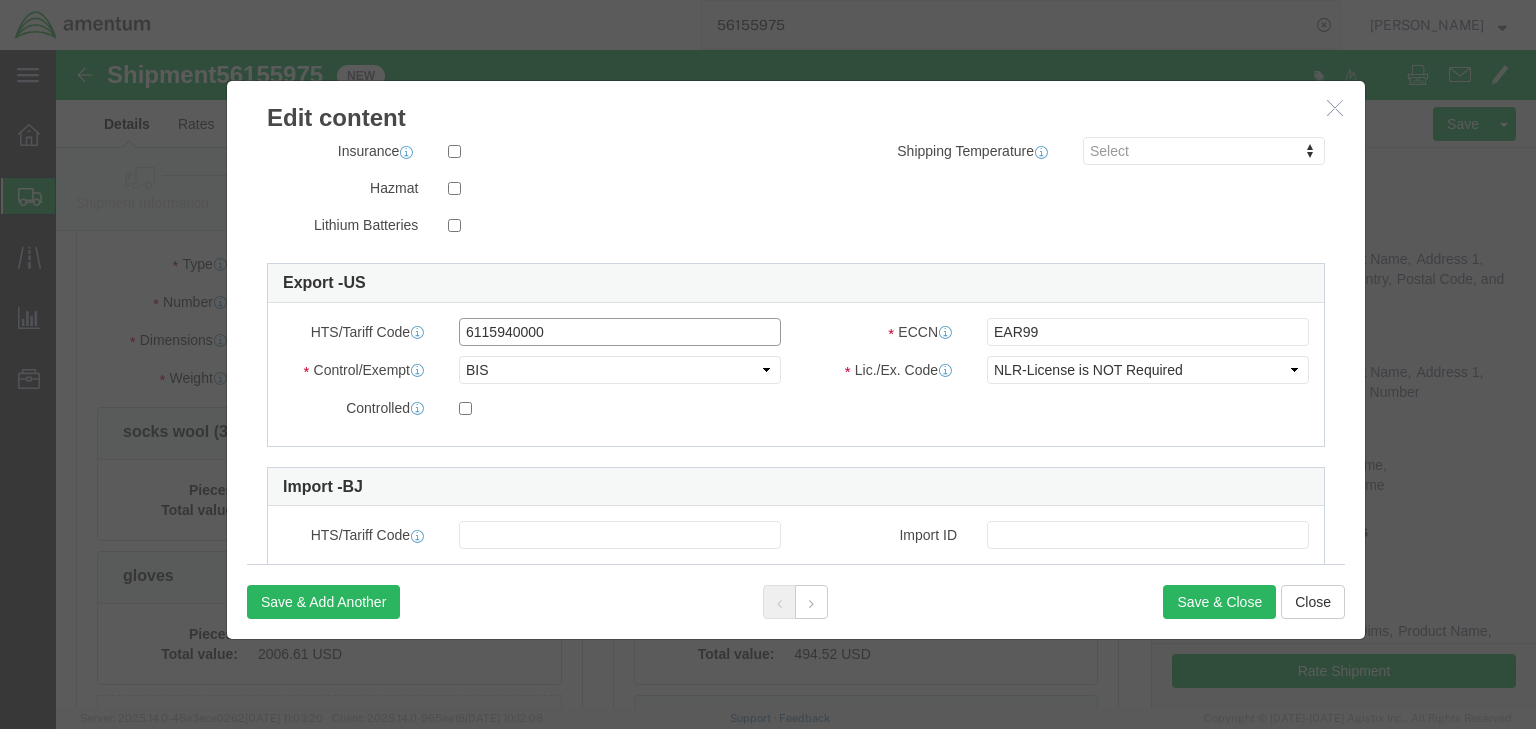scroll, scrollTop: 480, scrollLeft: 0, axis: vertical 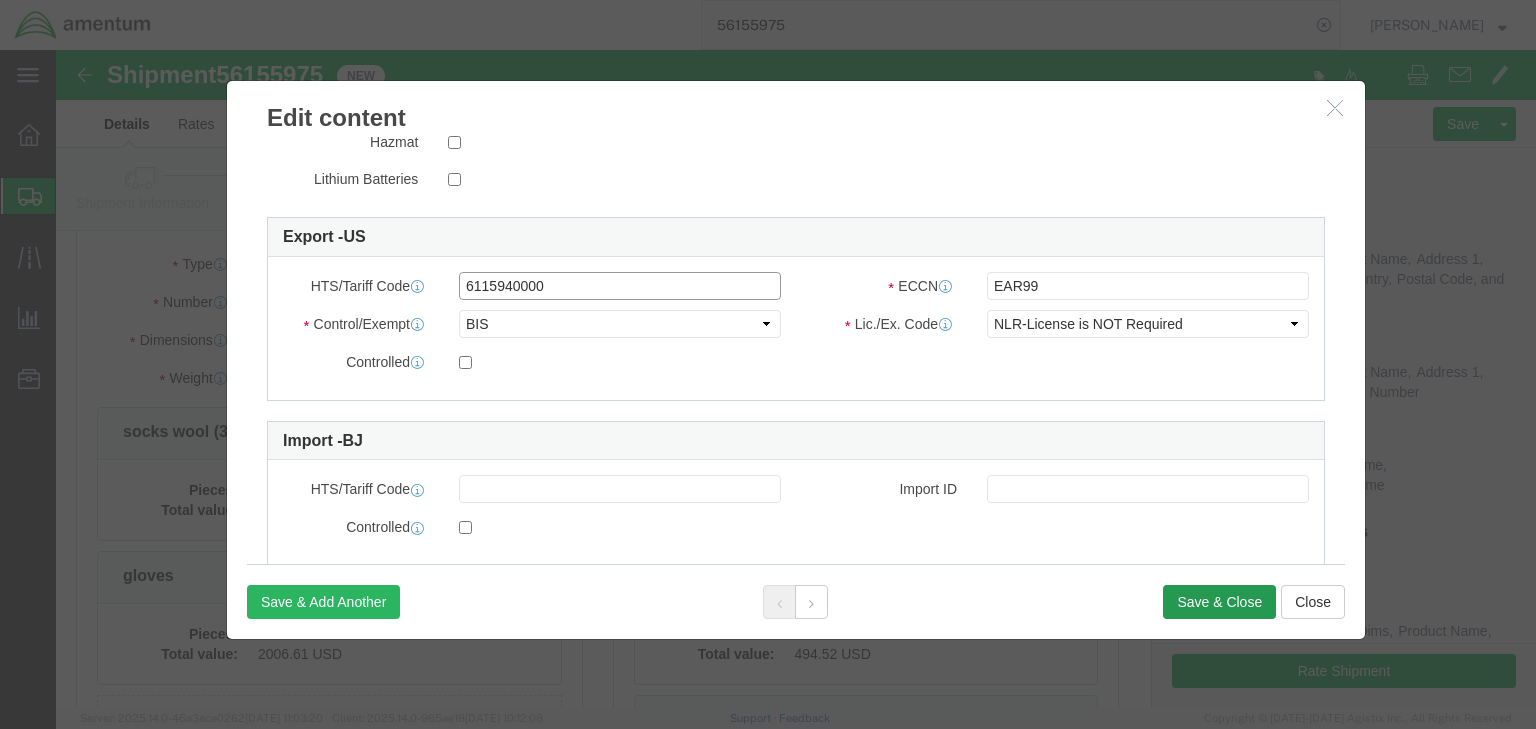 type on "6115940000" 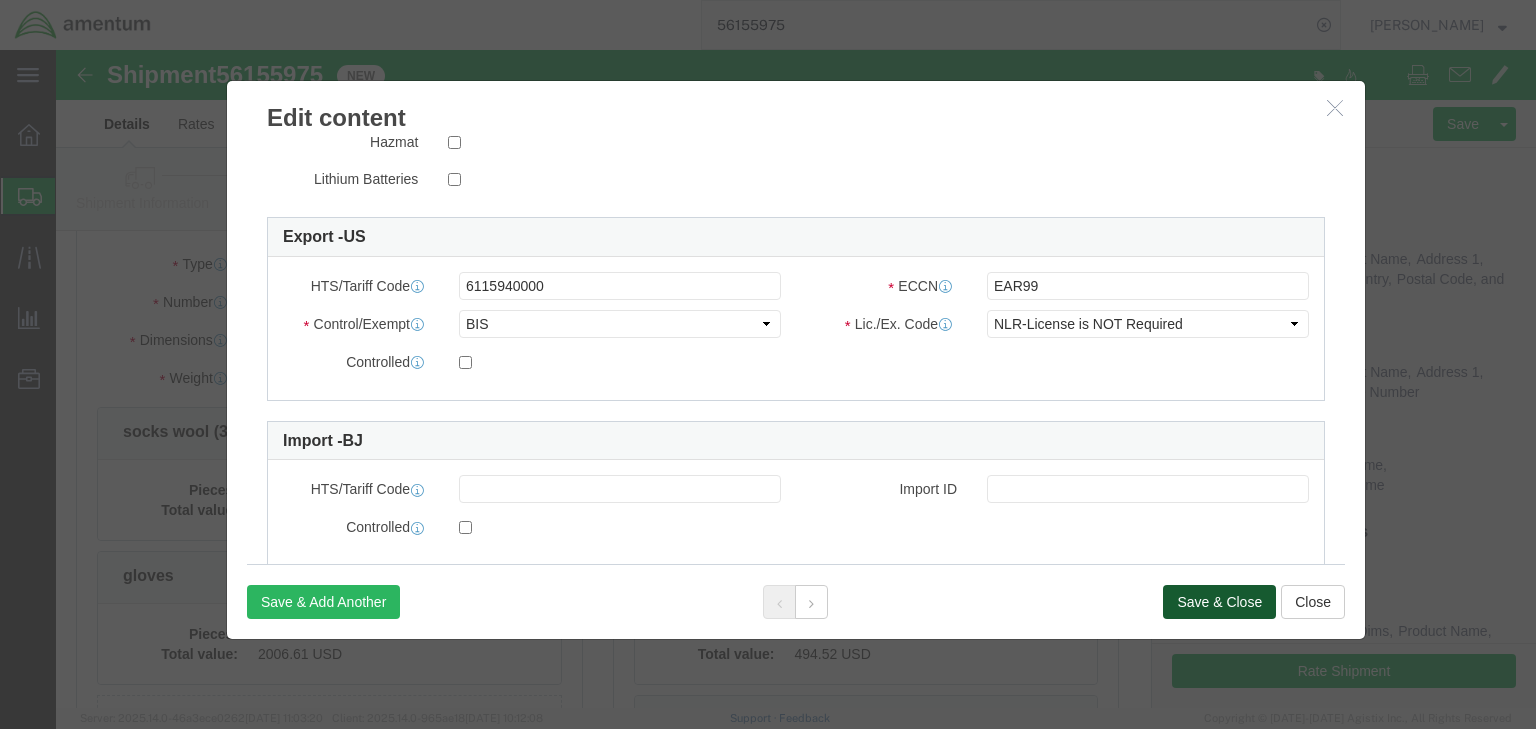 click on "Save & Close" 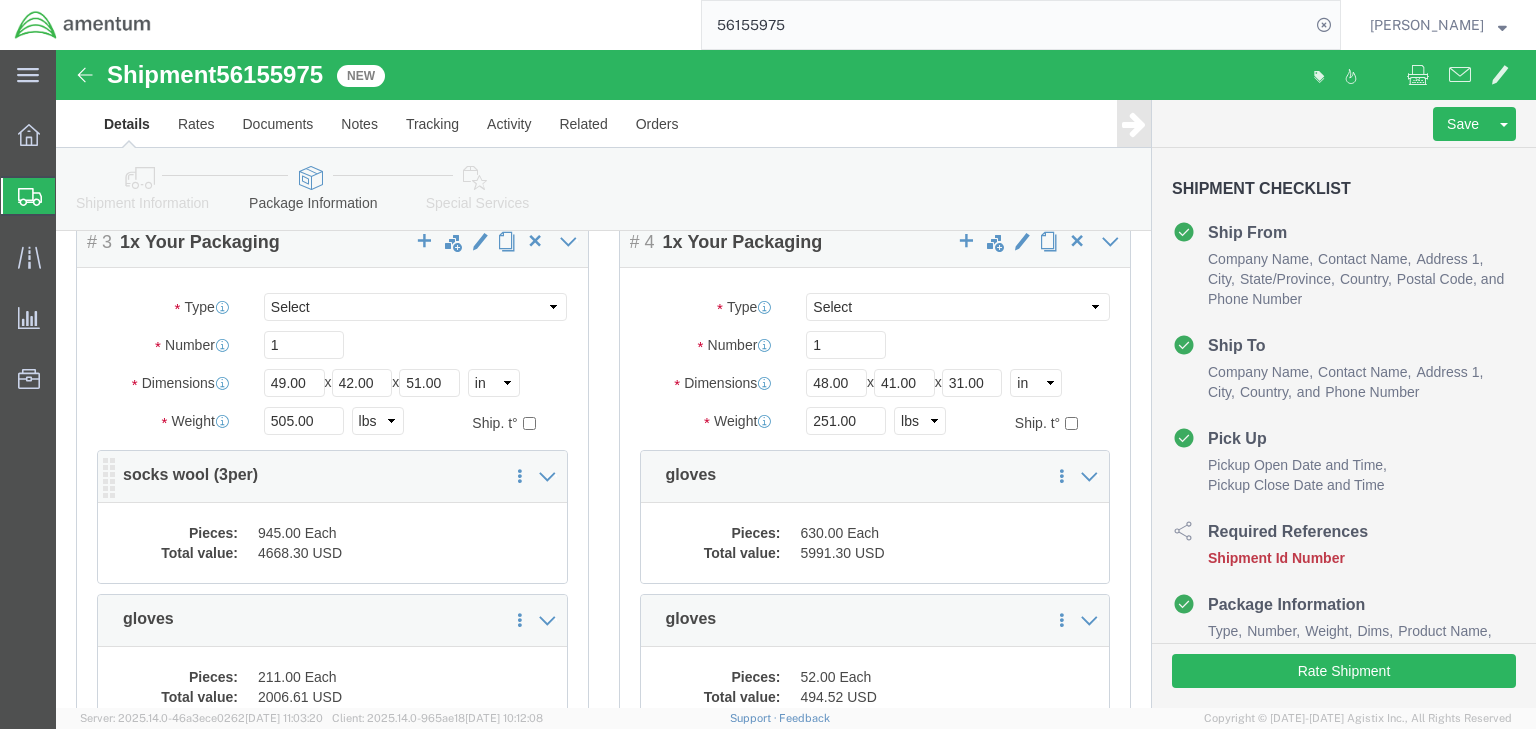 scroll, scrollTop: 857, scrollLeft: 0, axis: vertical 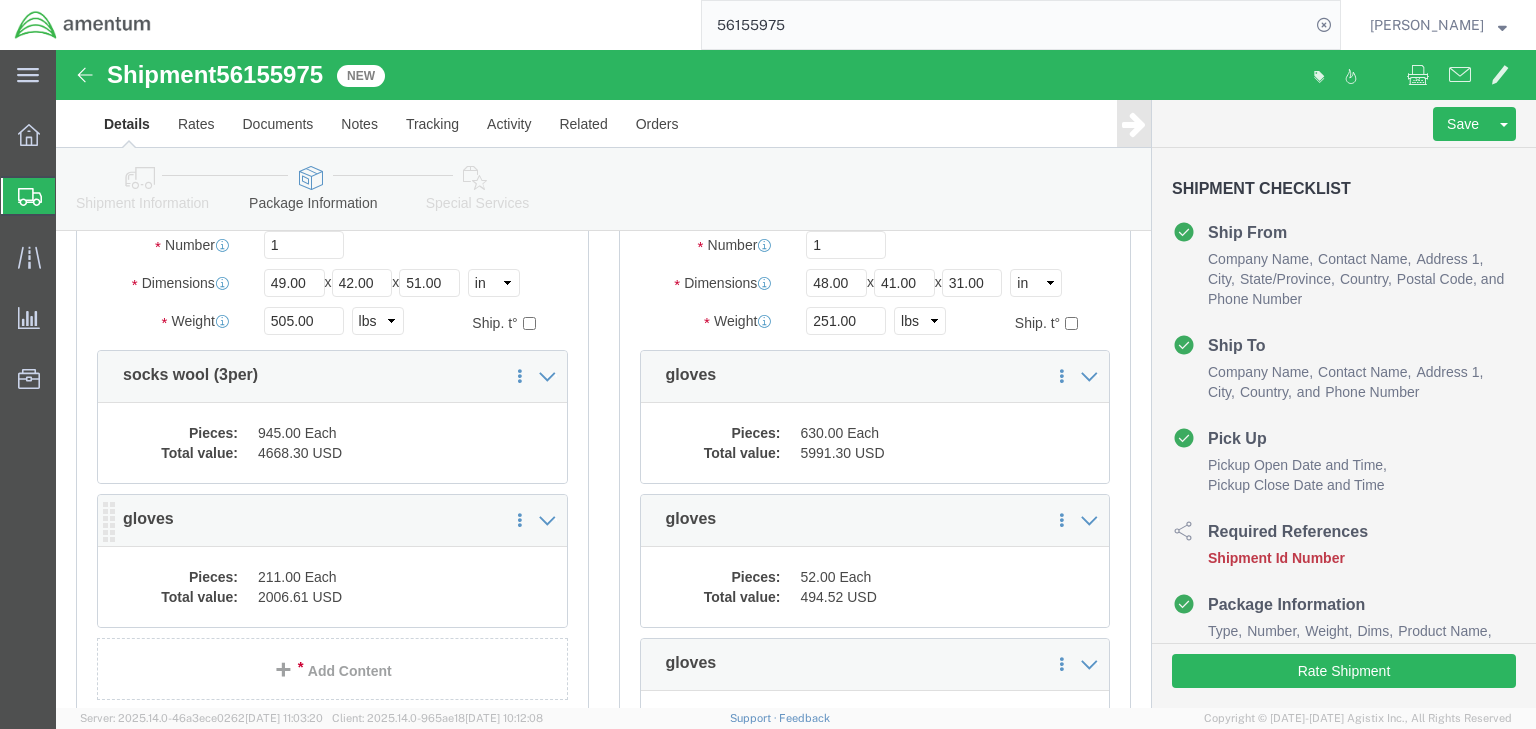 click on "2006.61 USD" 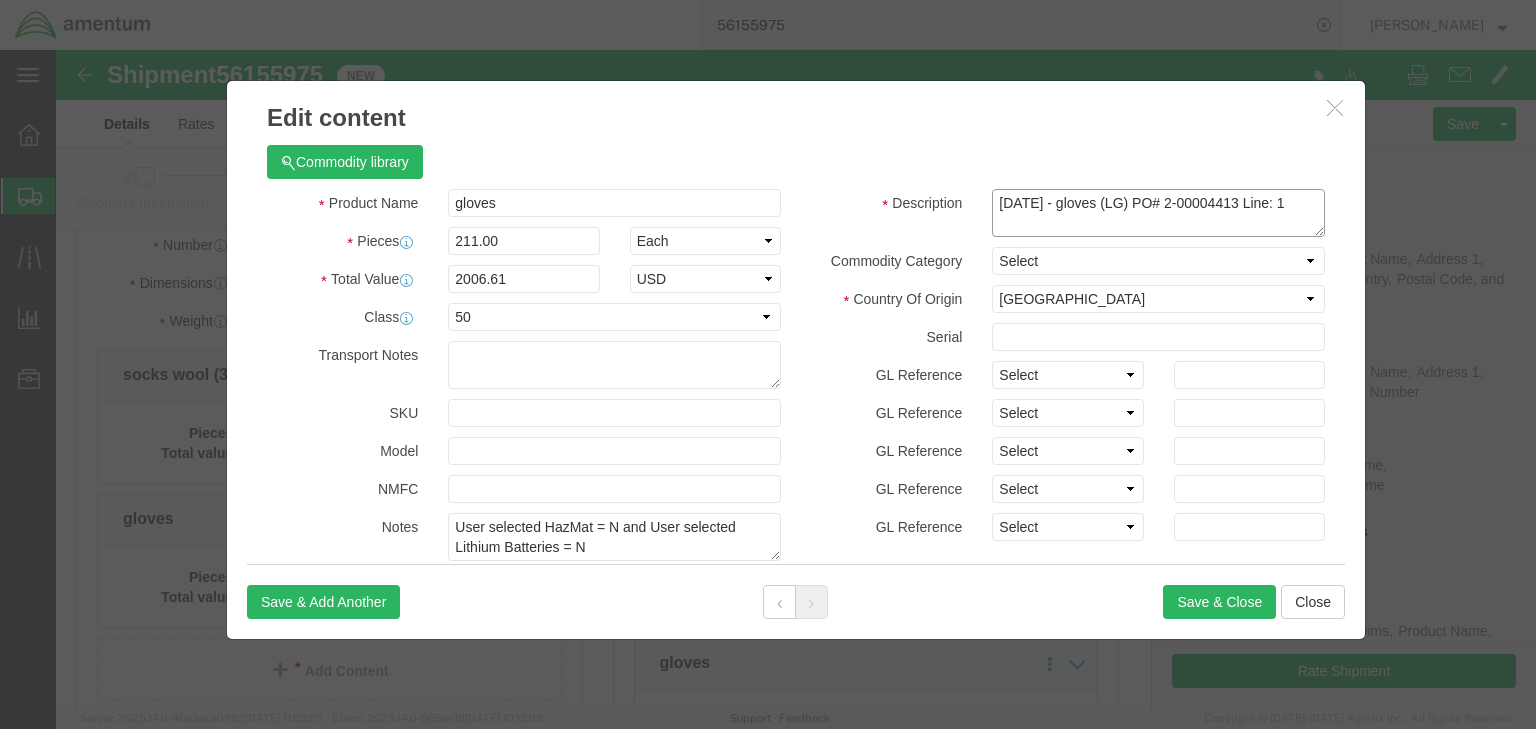 drag, startPoint x: 928, startPoint y: 154, endPoint x: 968, endPoint y: 155, distance: 40.012497 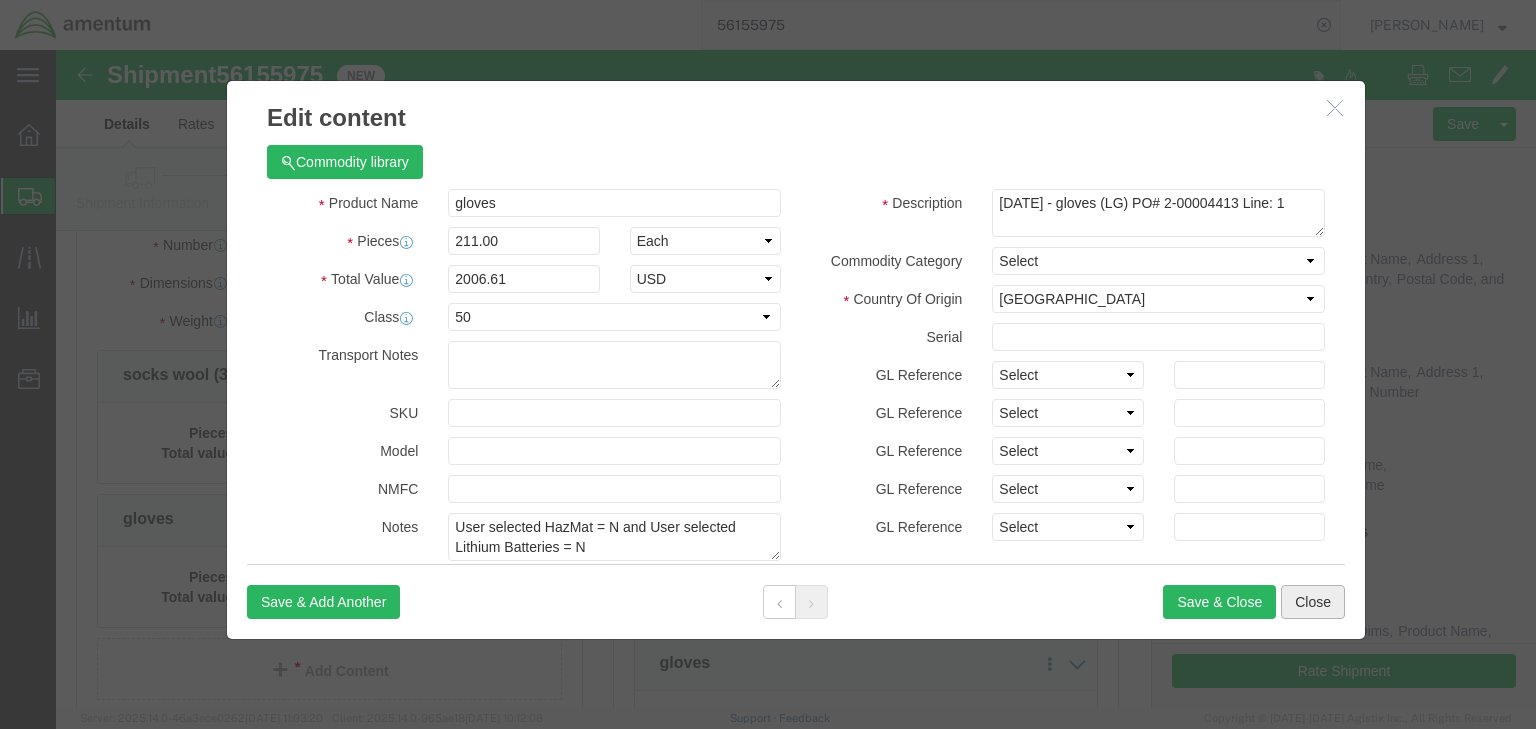 click on "Close" 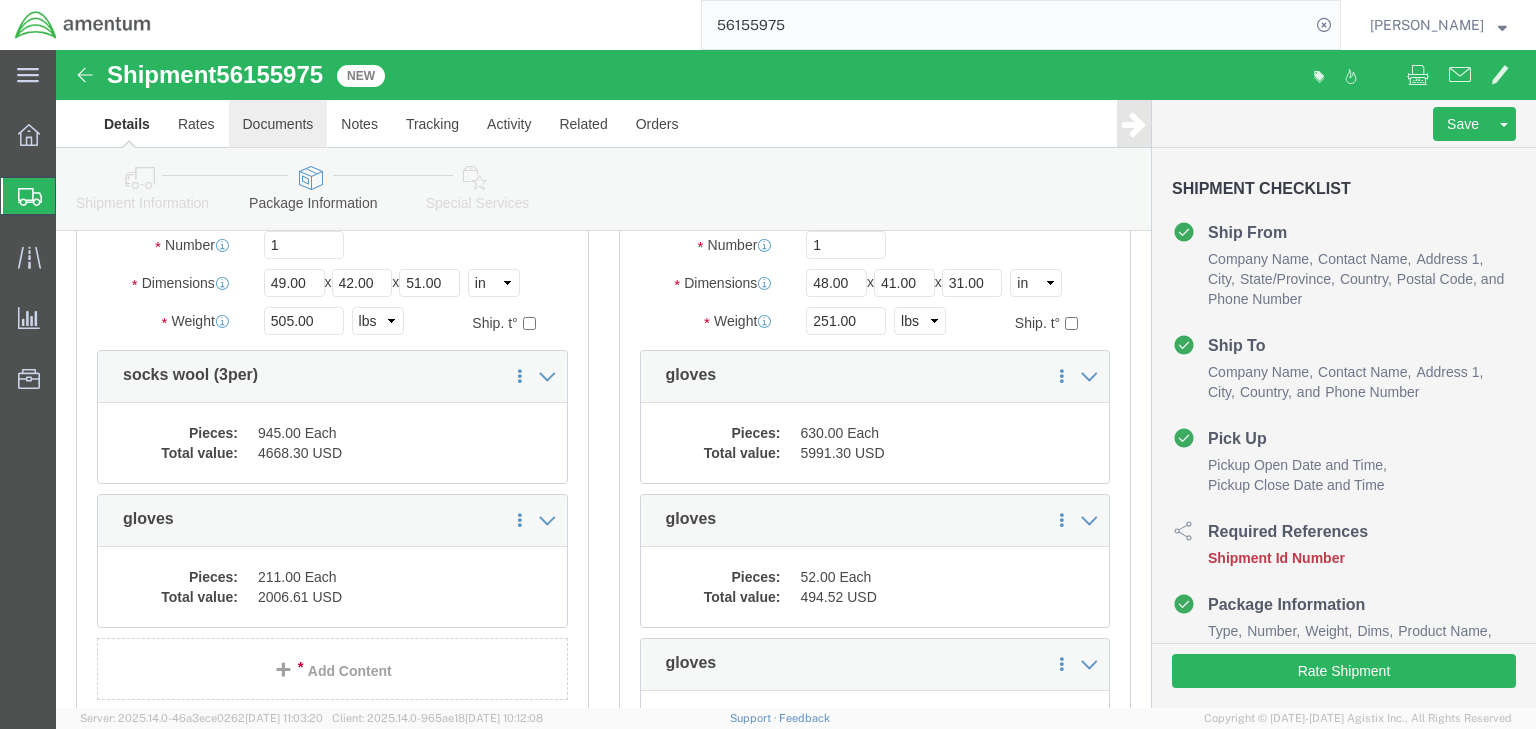 click on "Documents" 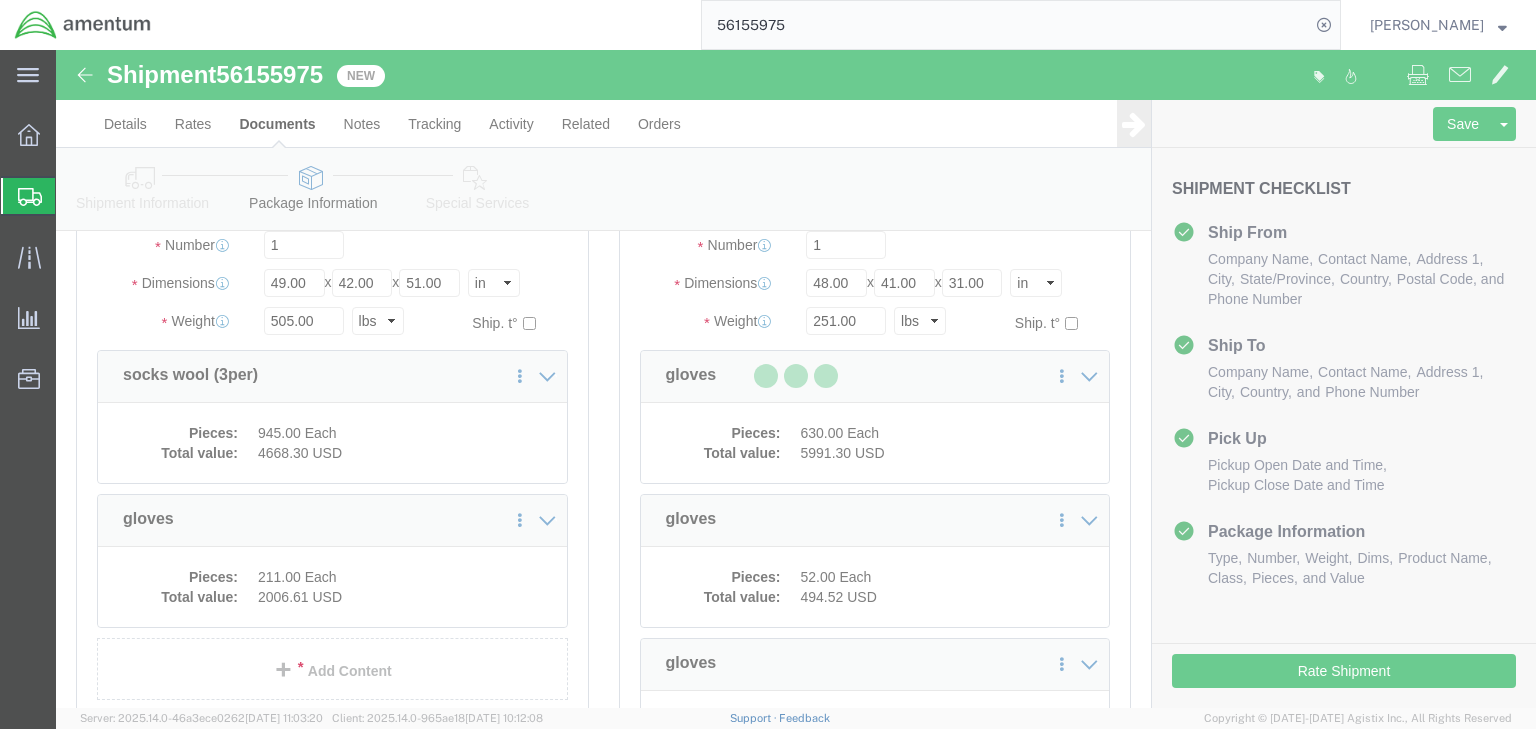 scroll, scrollTop: 0, scrollLeft: 0, axis: both 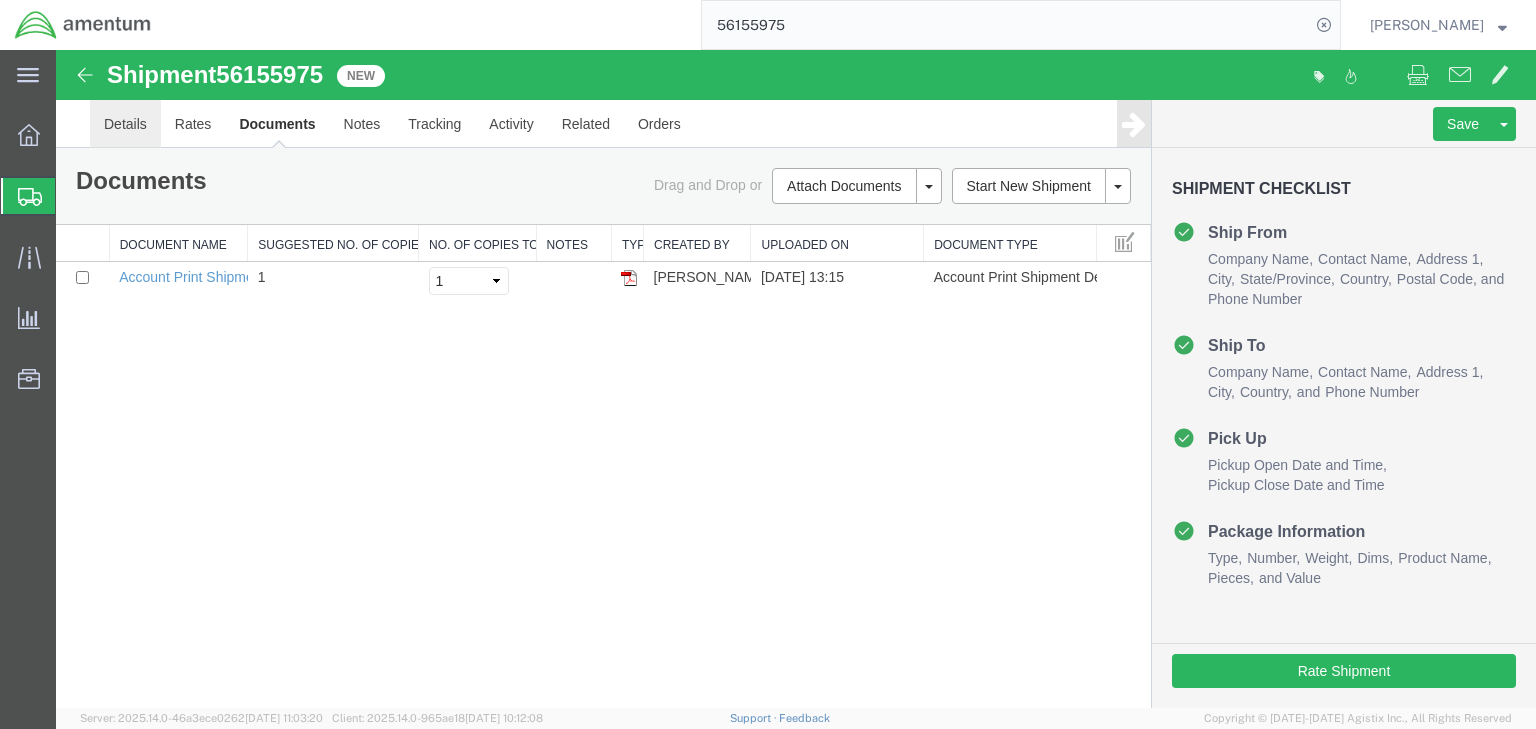 click on "Details" at bounding box center [125, 124] 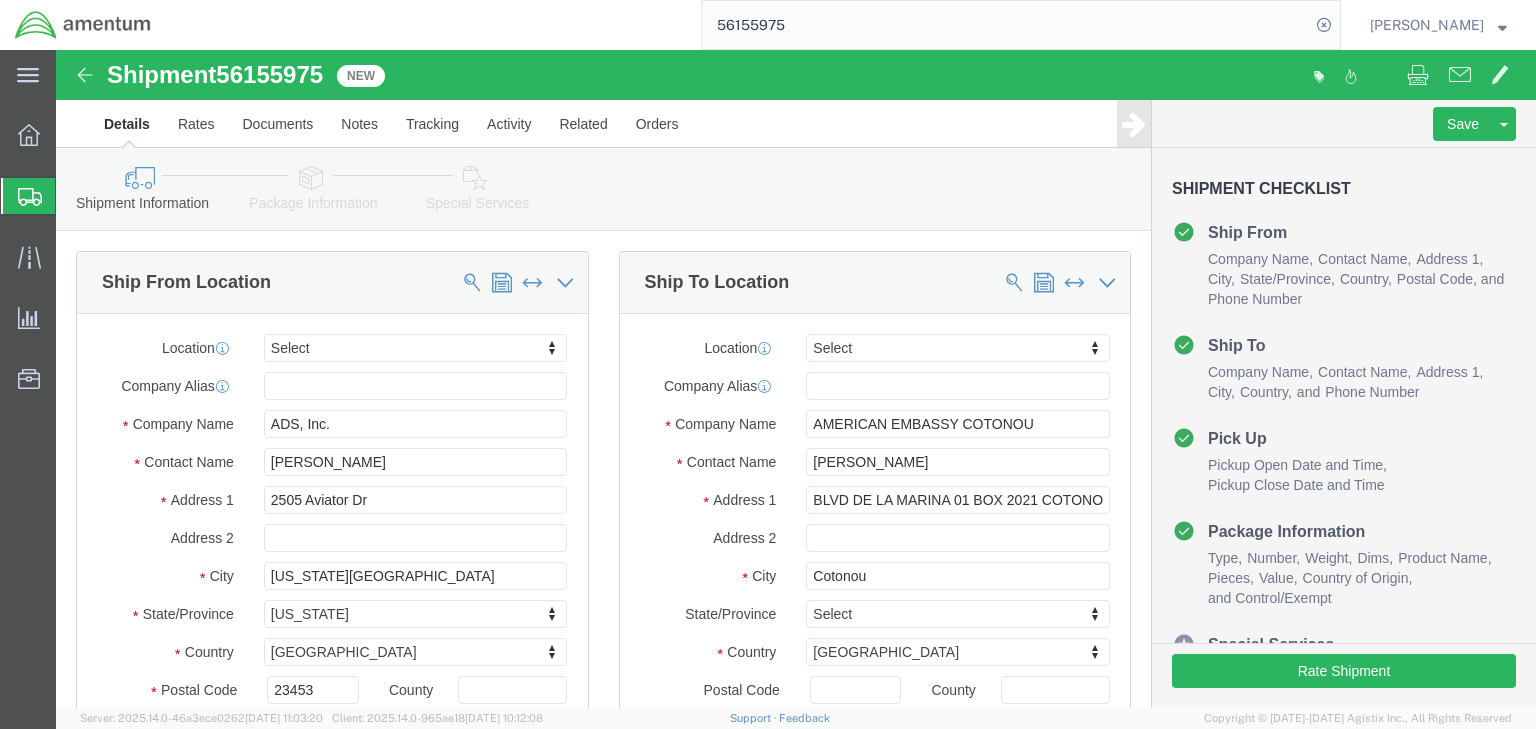 click on "Package Information" 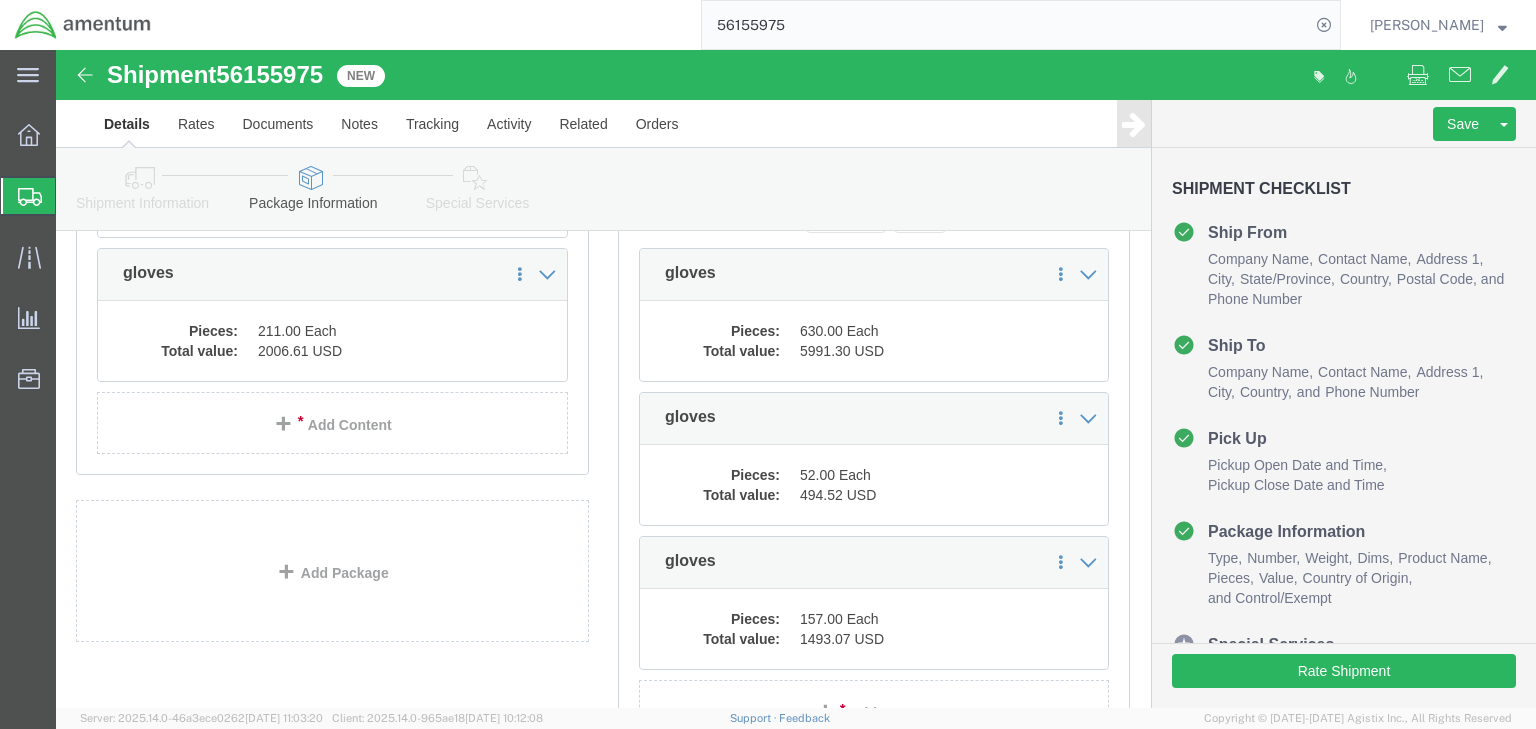 scroll, scrollTop: 960, scrollLeft: 0, axis: vertical 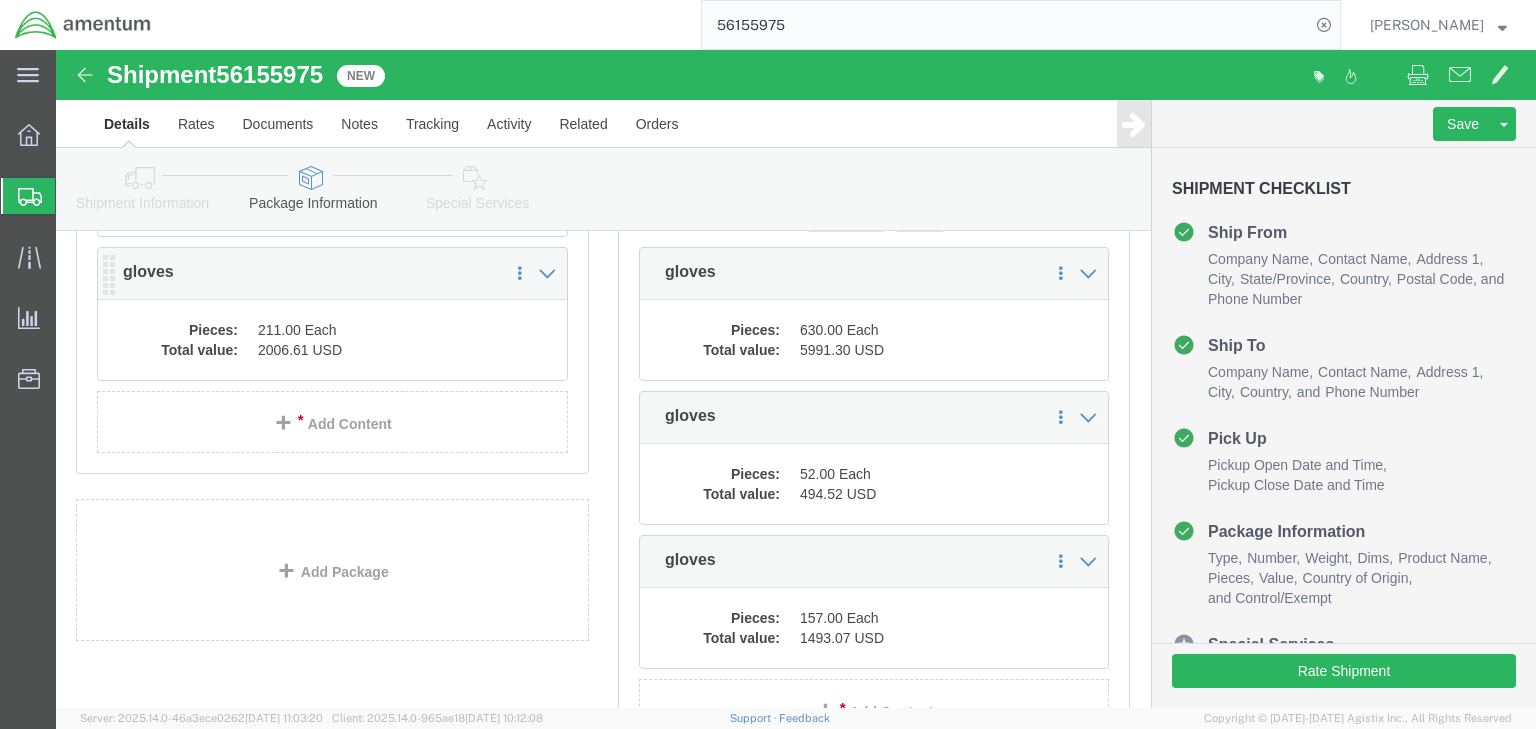 click on "2006.61 USD" 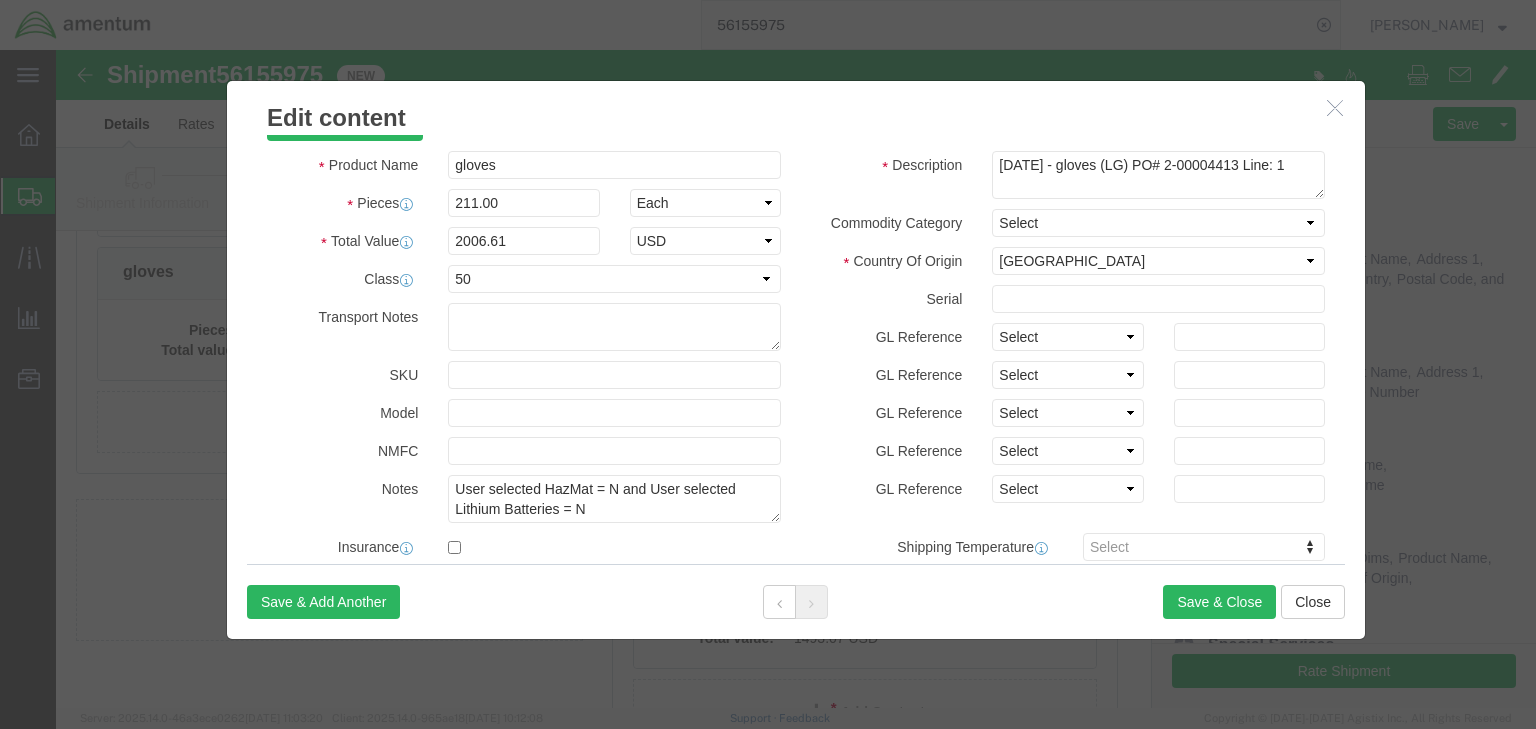 scroll, scrollTop: 480, scrollLeft: 0, axis: vertical 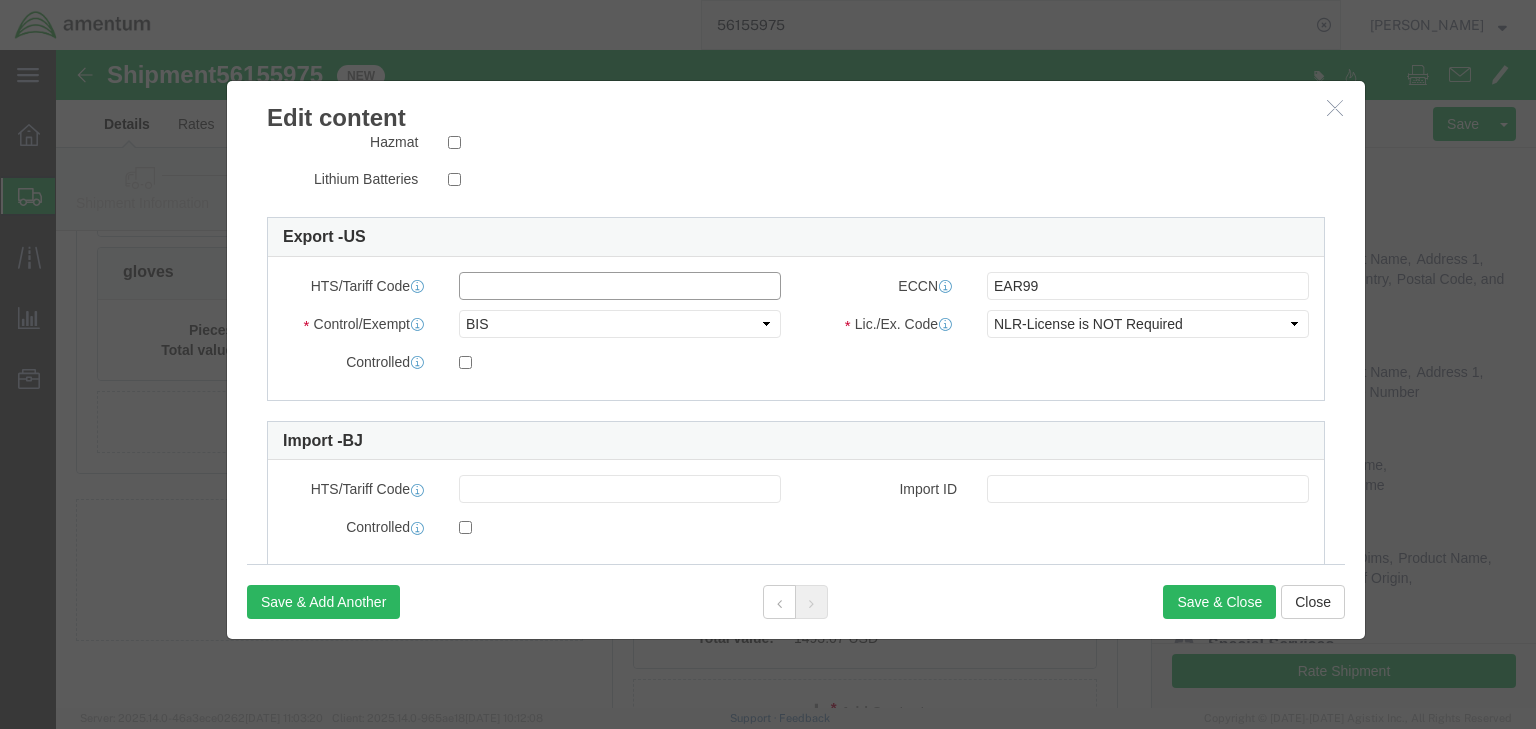 click 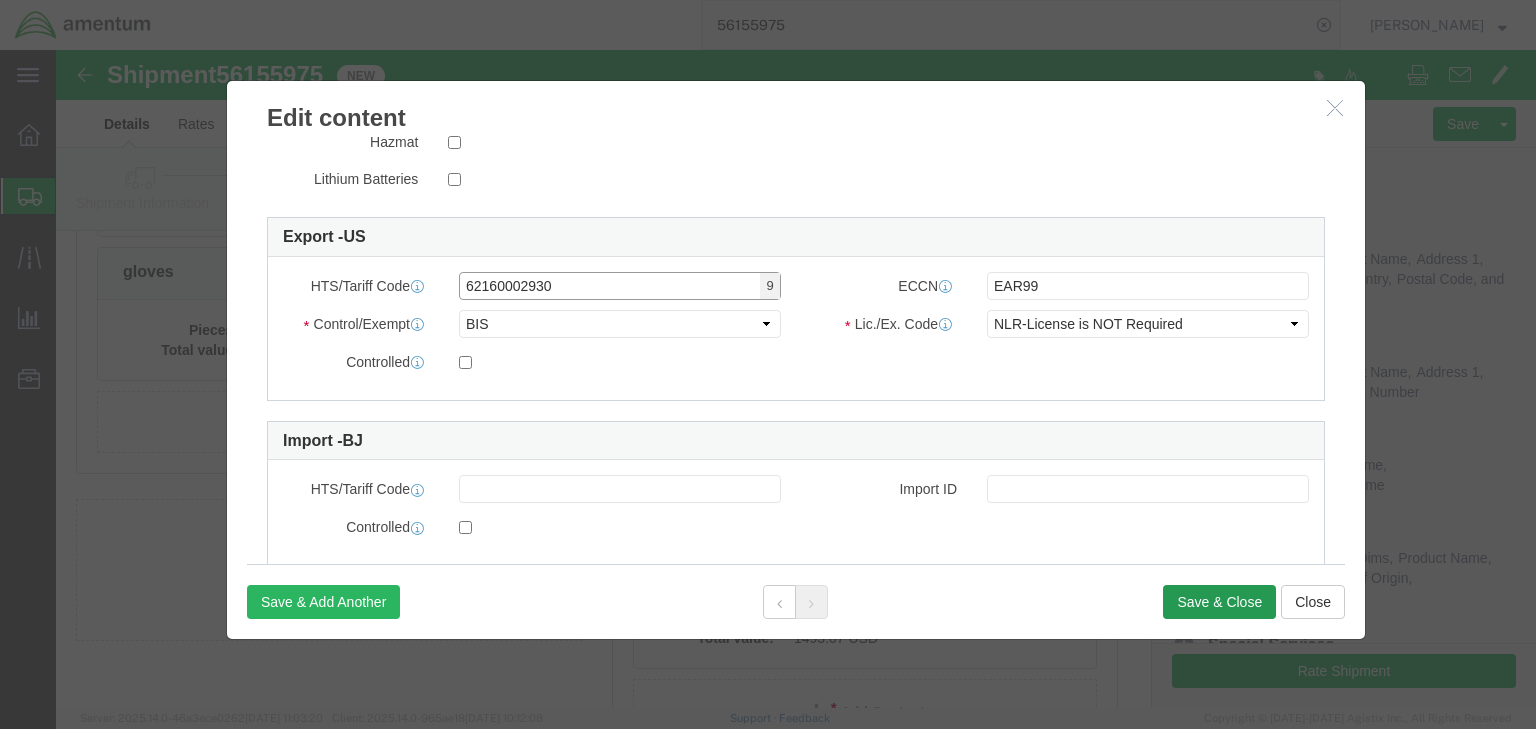 type on "62160002930" 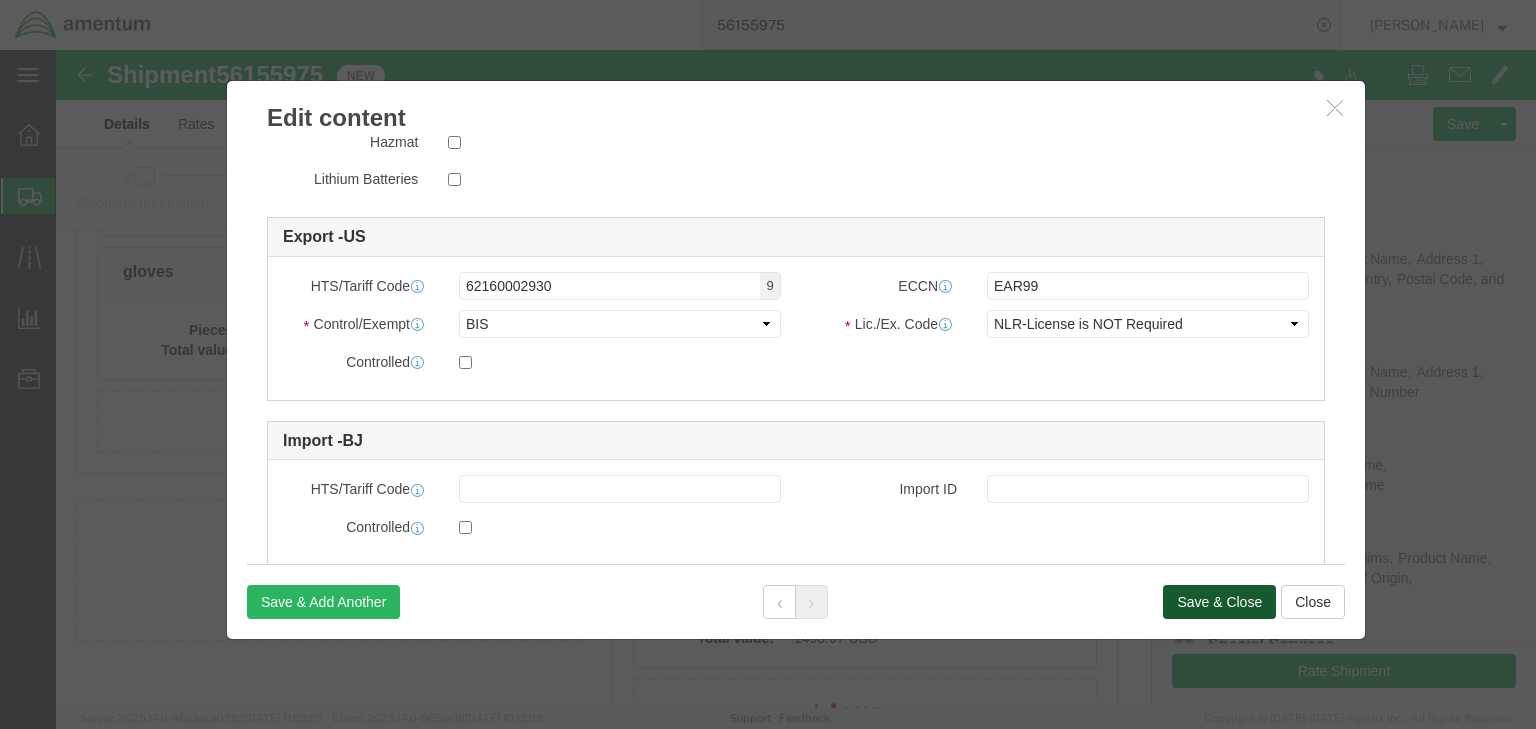 click on "Save & Close" 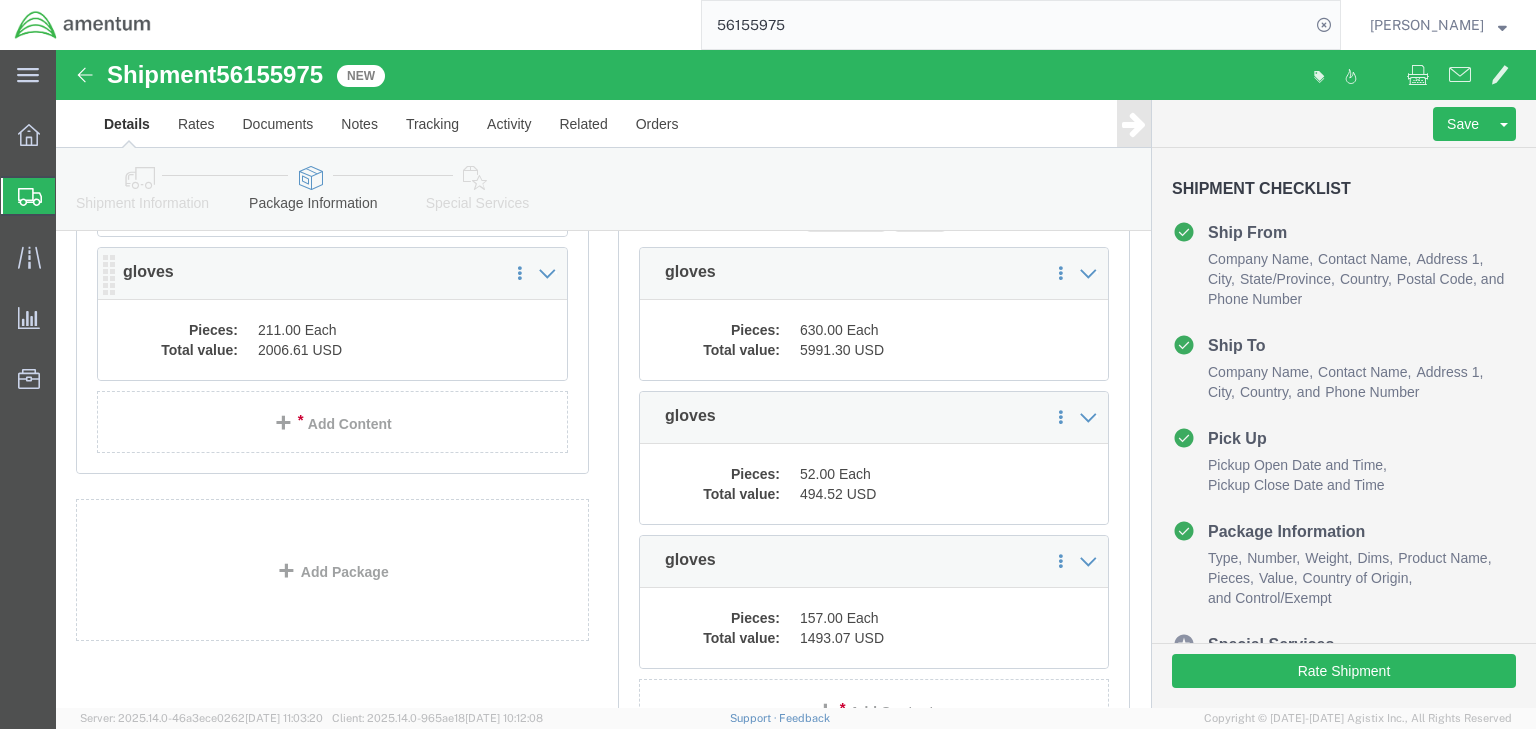 click on "2006.61 USD" 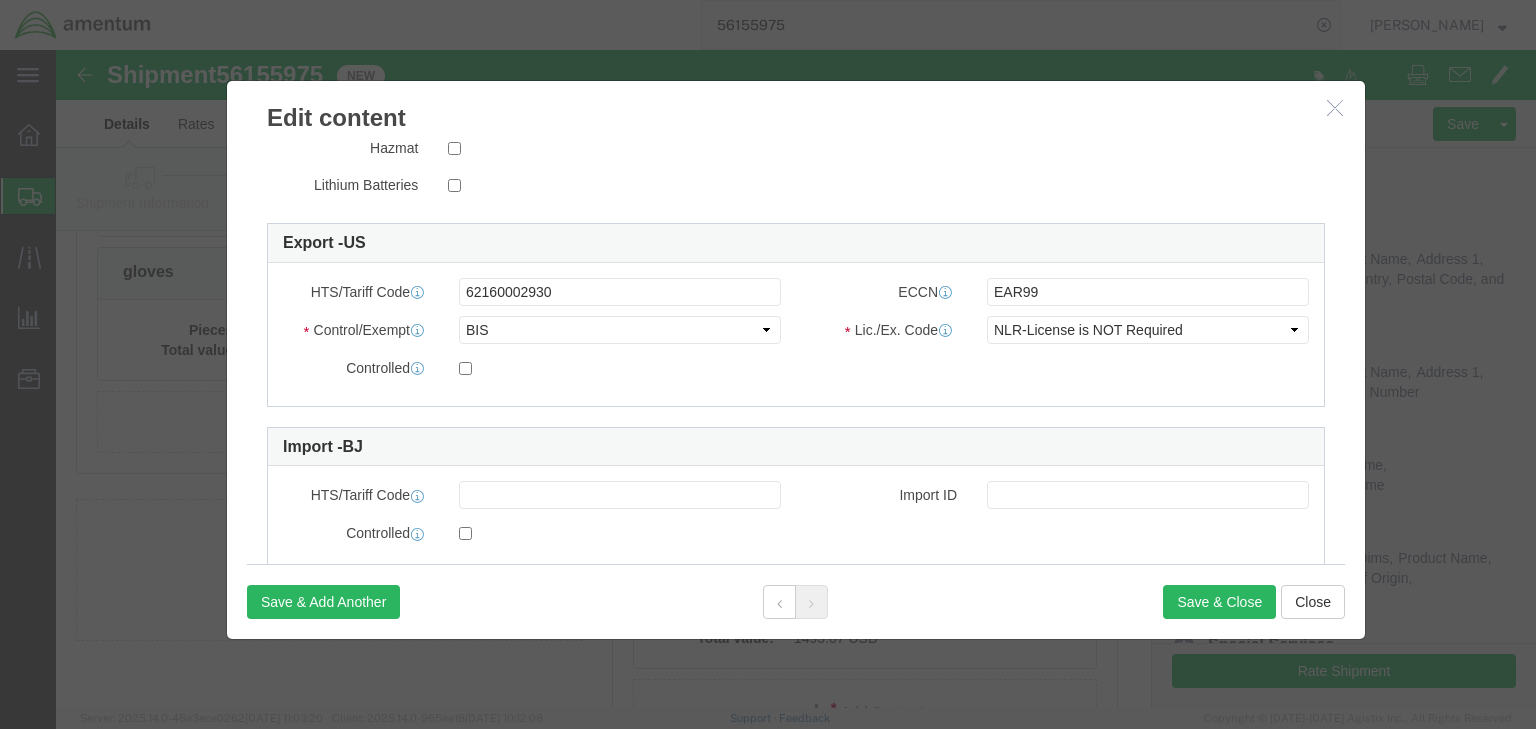 scroll, scrollTop: 480, scrollLeft: 0, axis: vertical 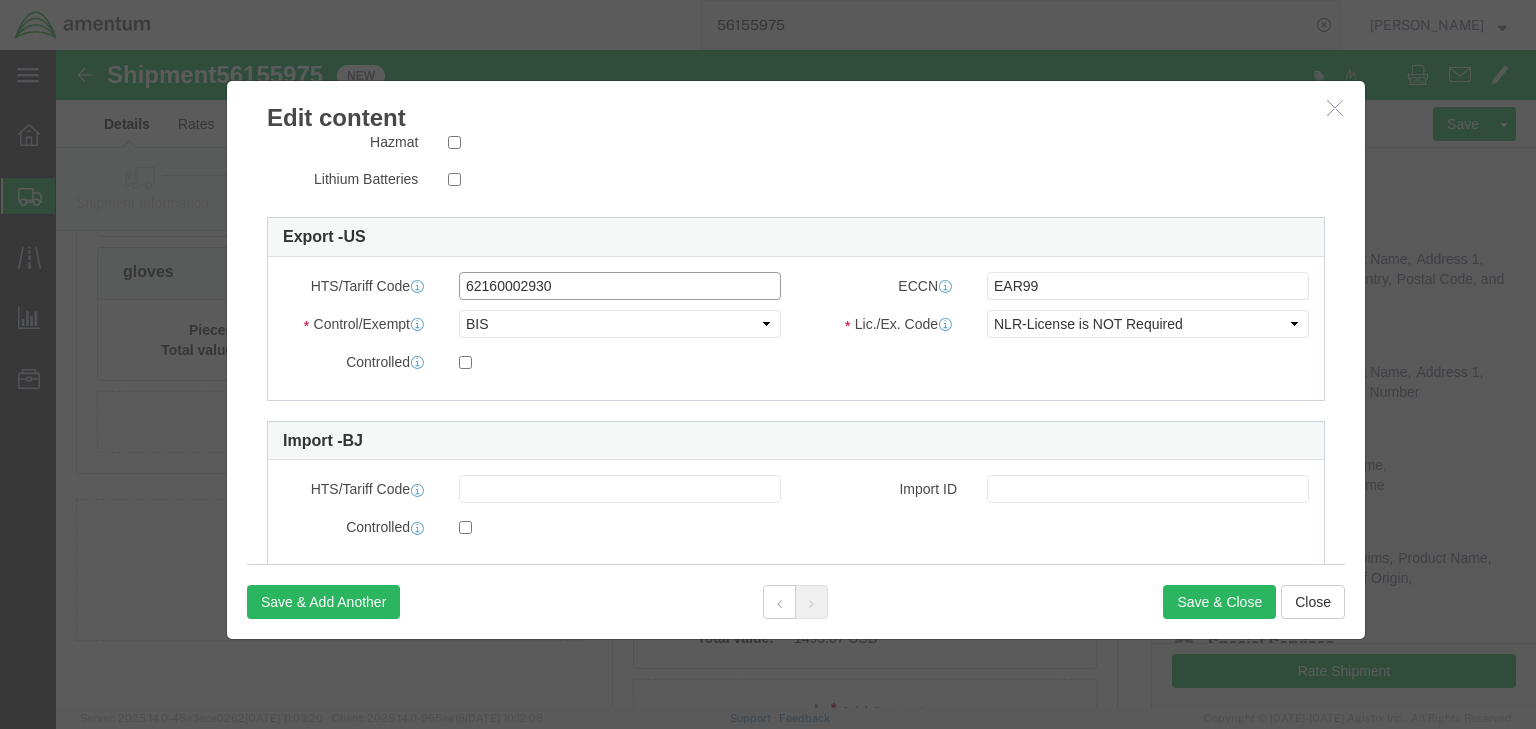 click on "62160002930" 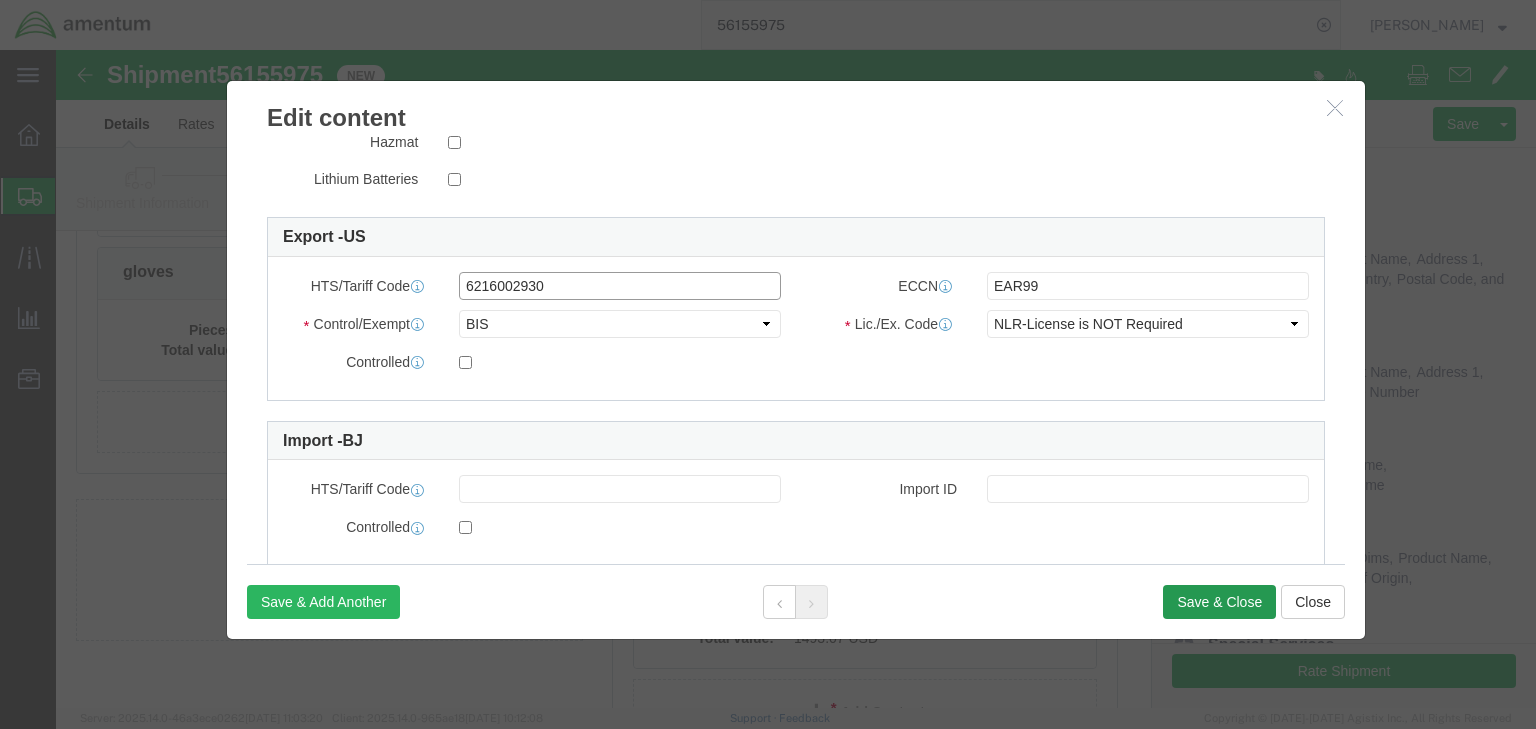 type on "6216002930" 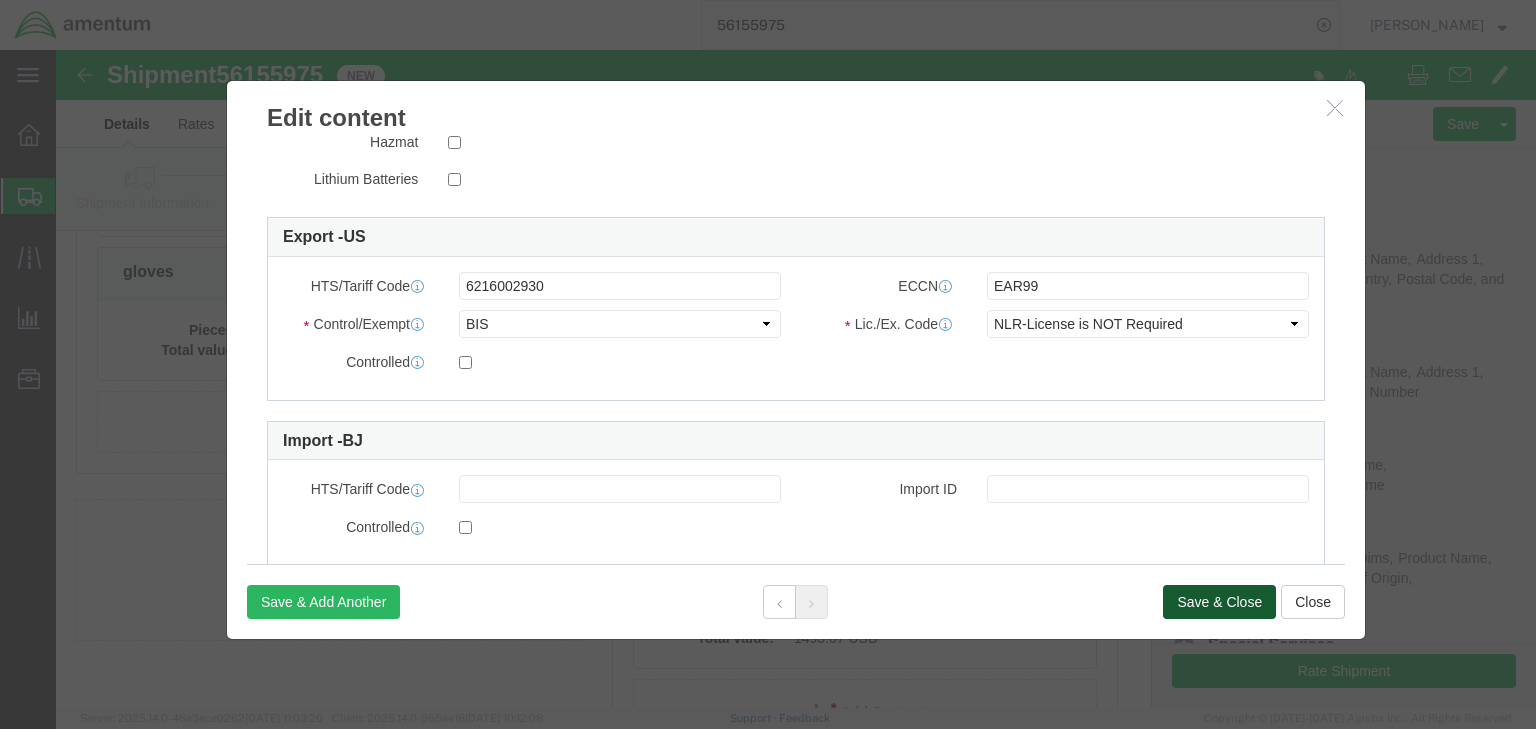 click on "Save & Close" 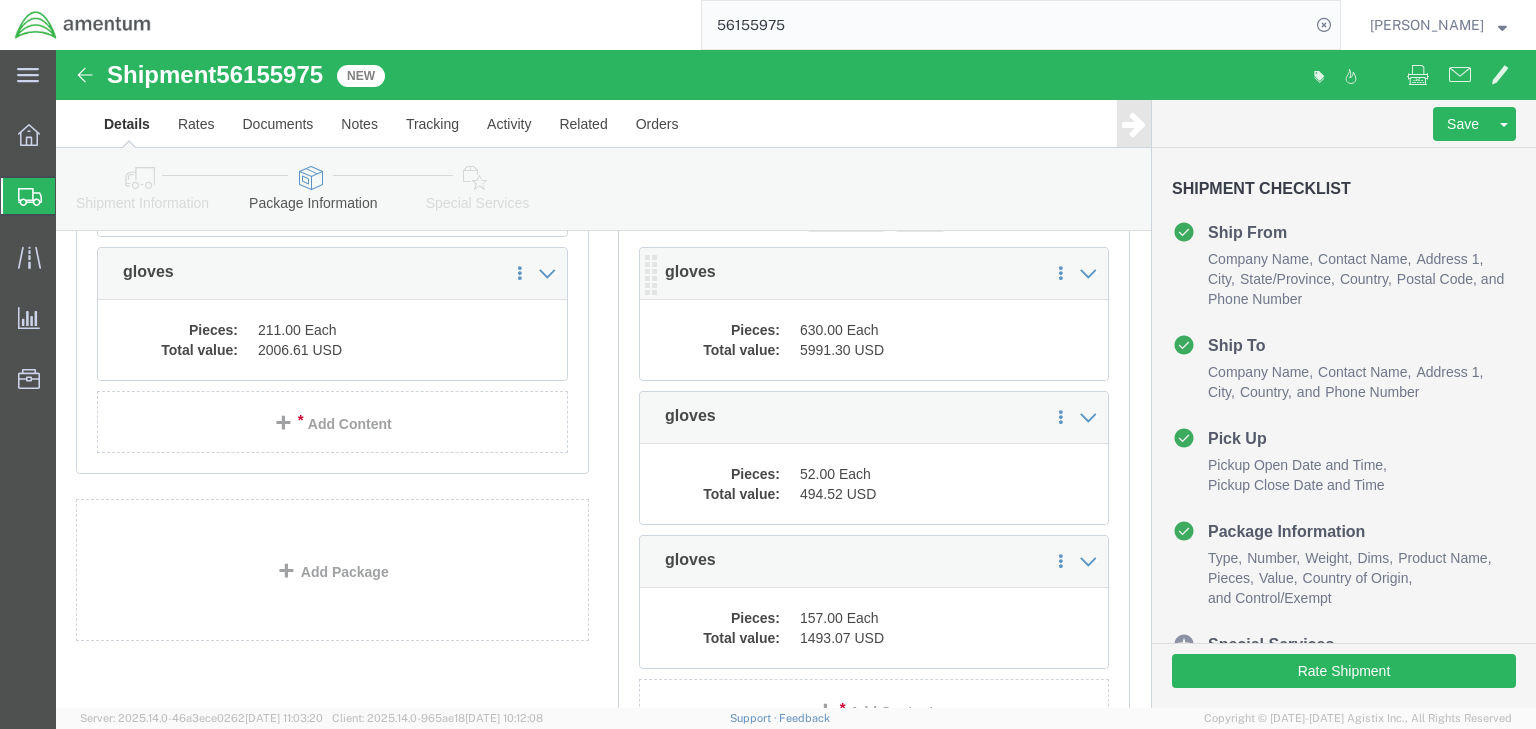 click on "Pieces:" 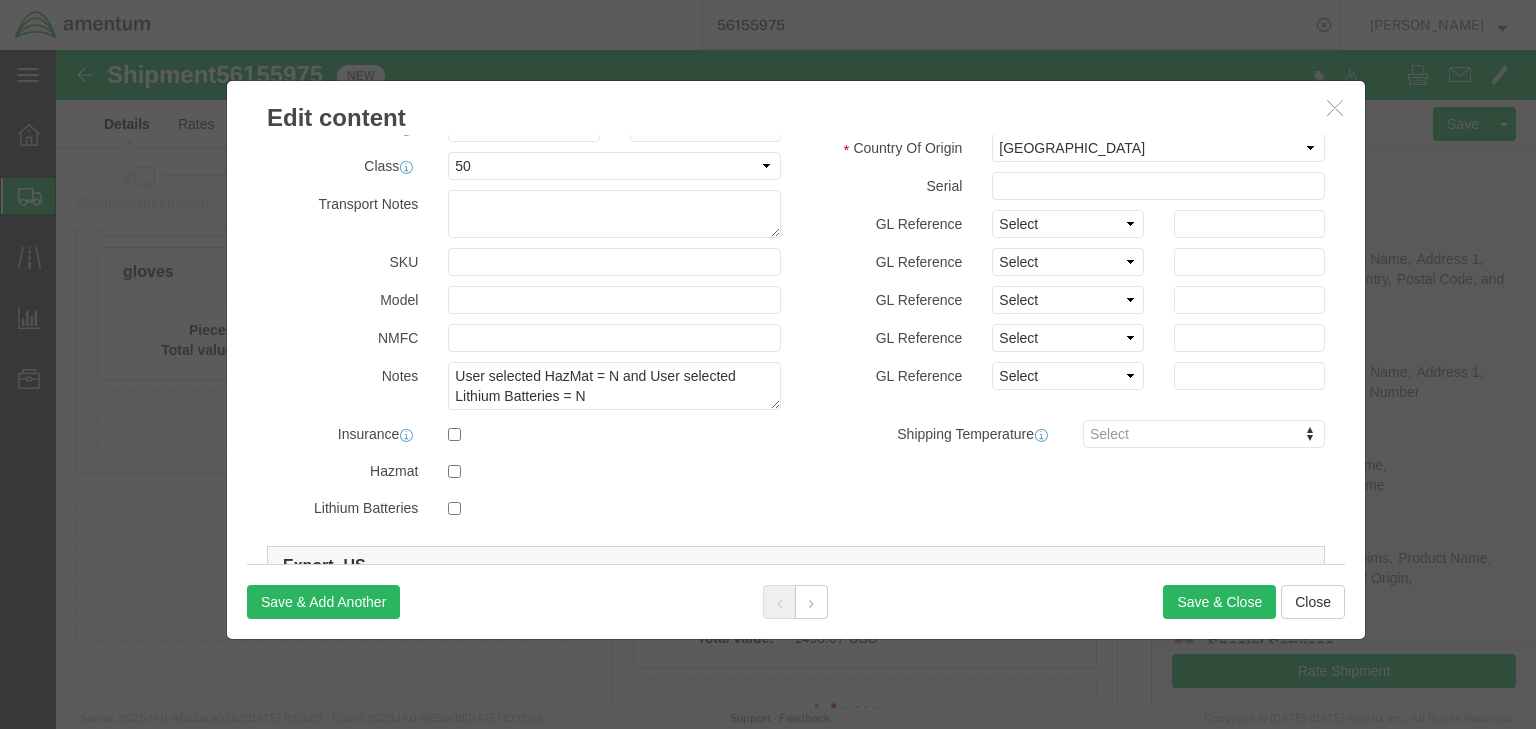 scroll, scrollTop: 480, scrollLeft: 0, axis: vertical 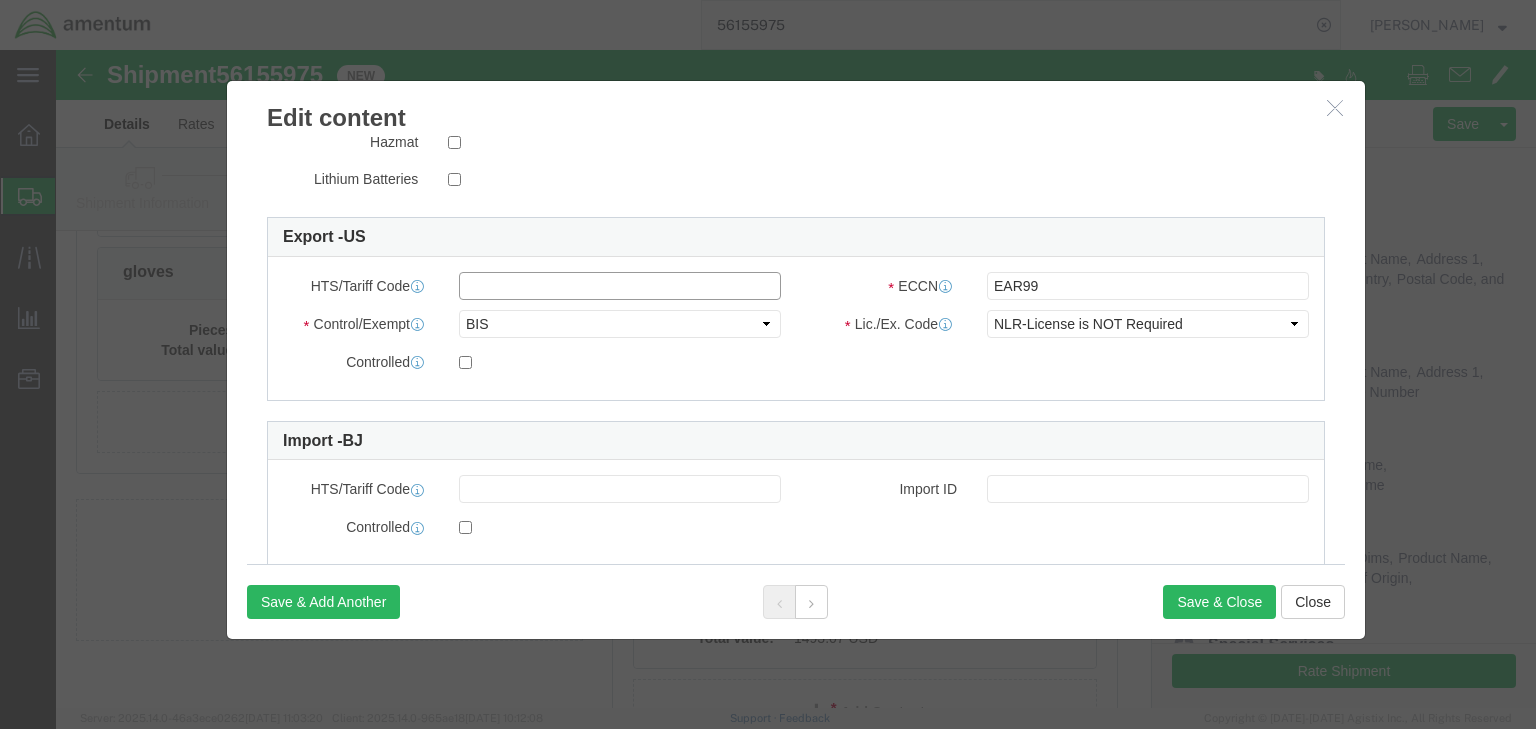 click 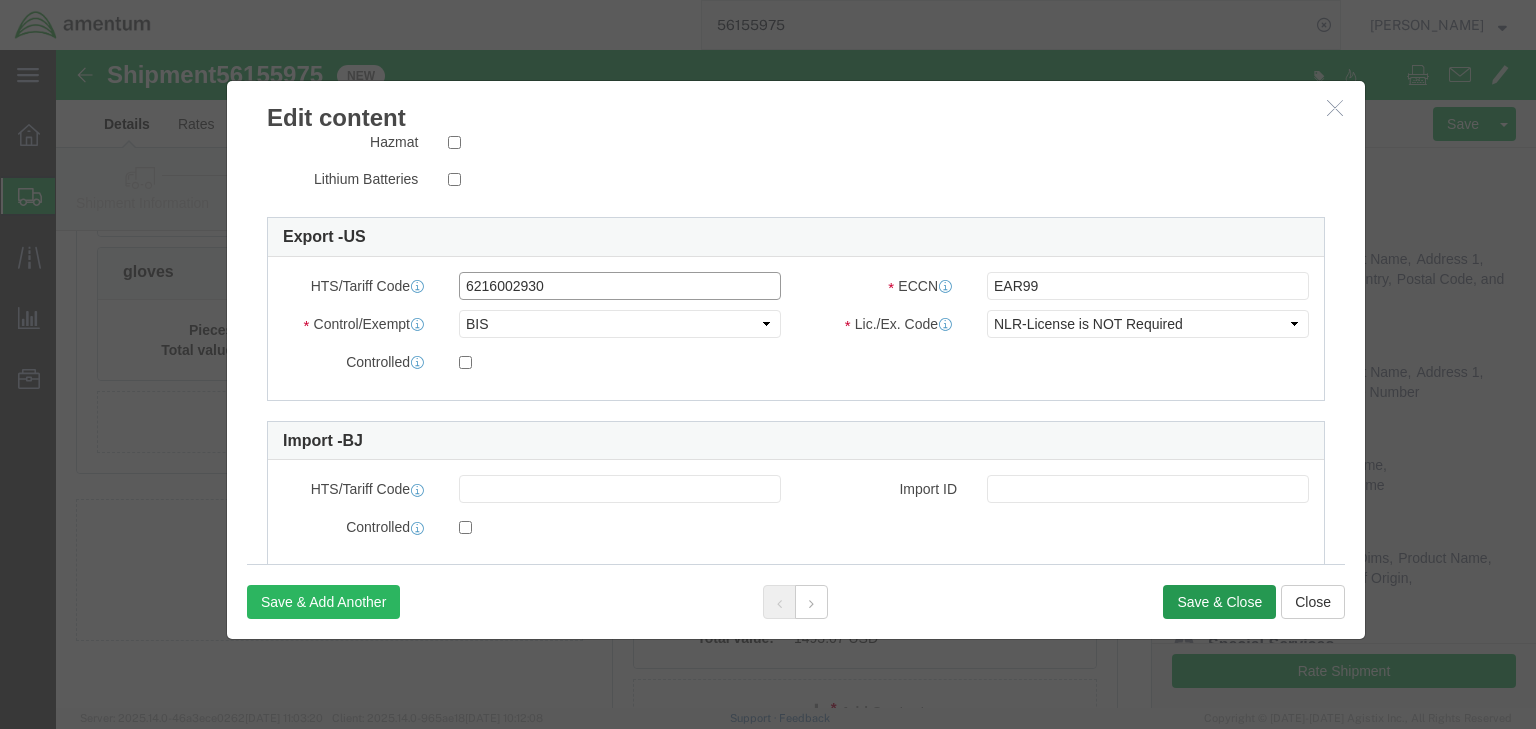 type on "6216002930" 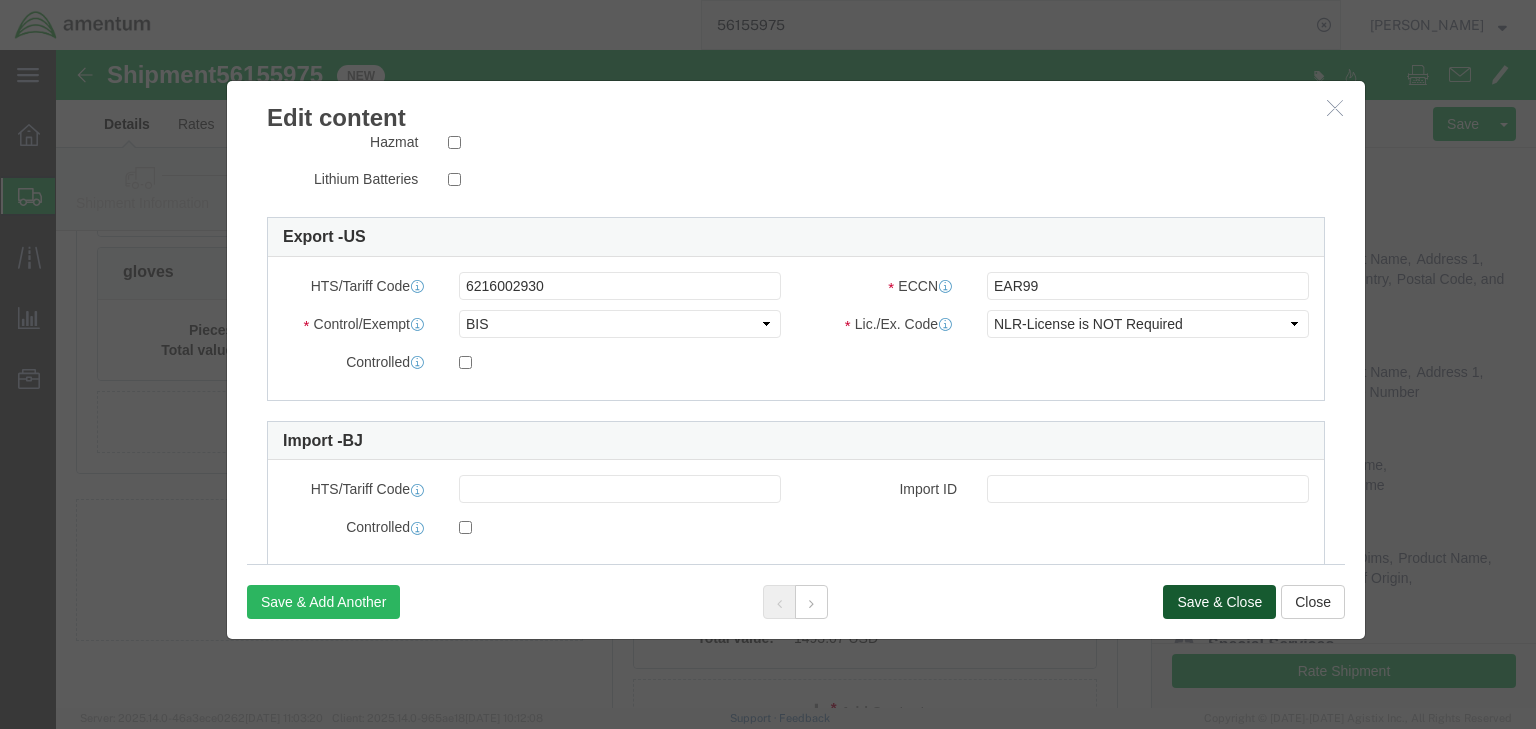 click on "Save & Close" 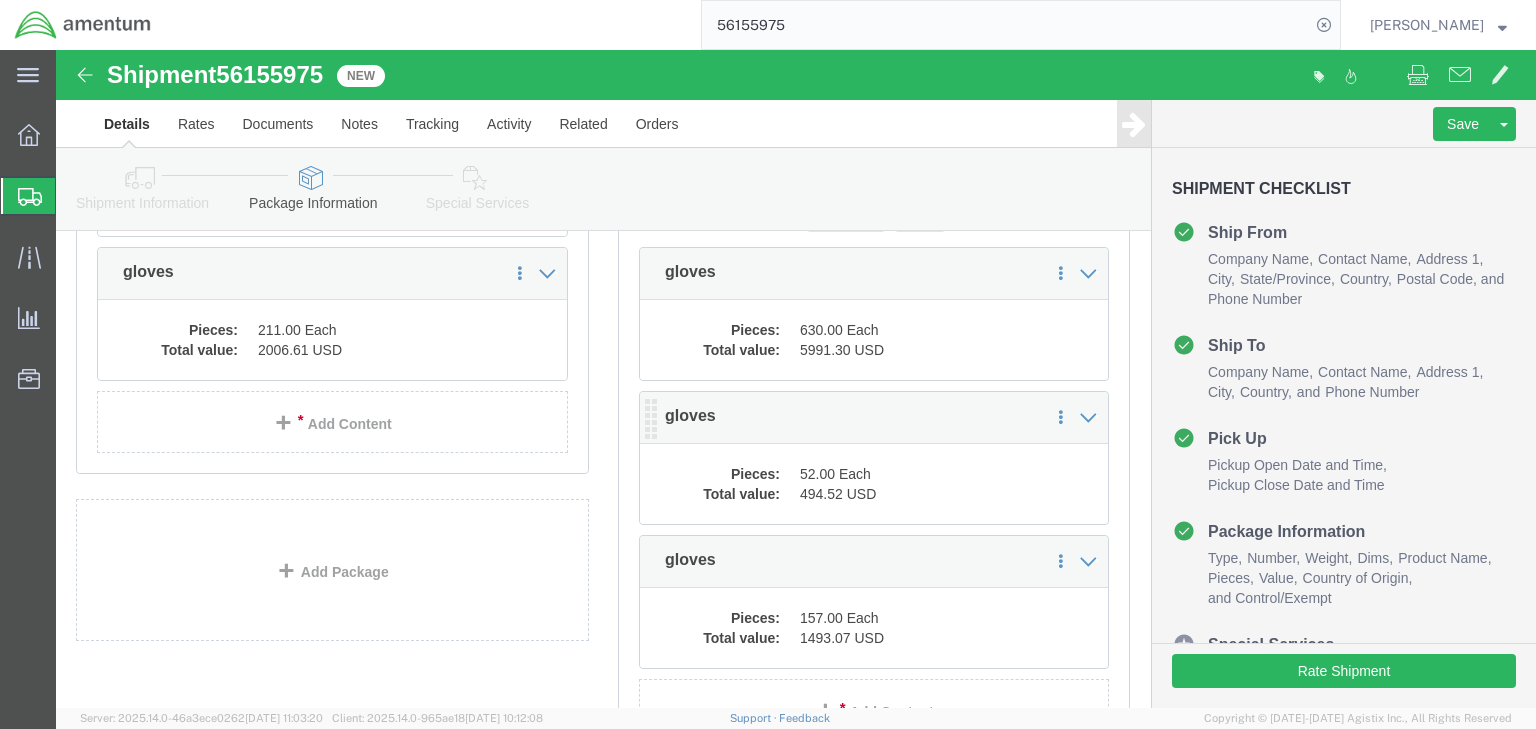 click on "Pieces:
52.00 Each
Total value:
494.52 USD" 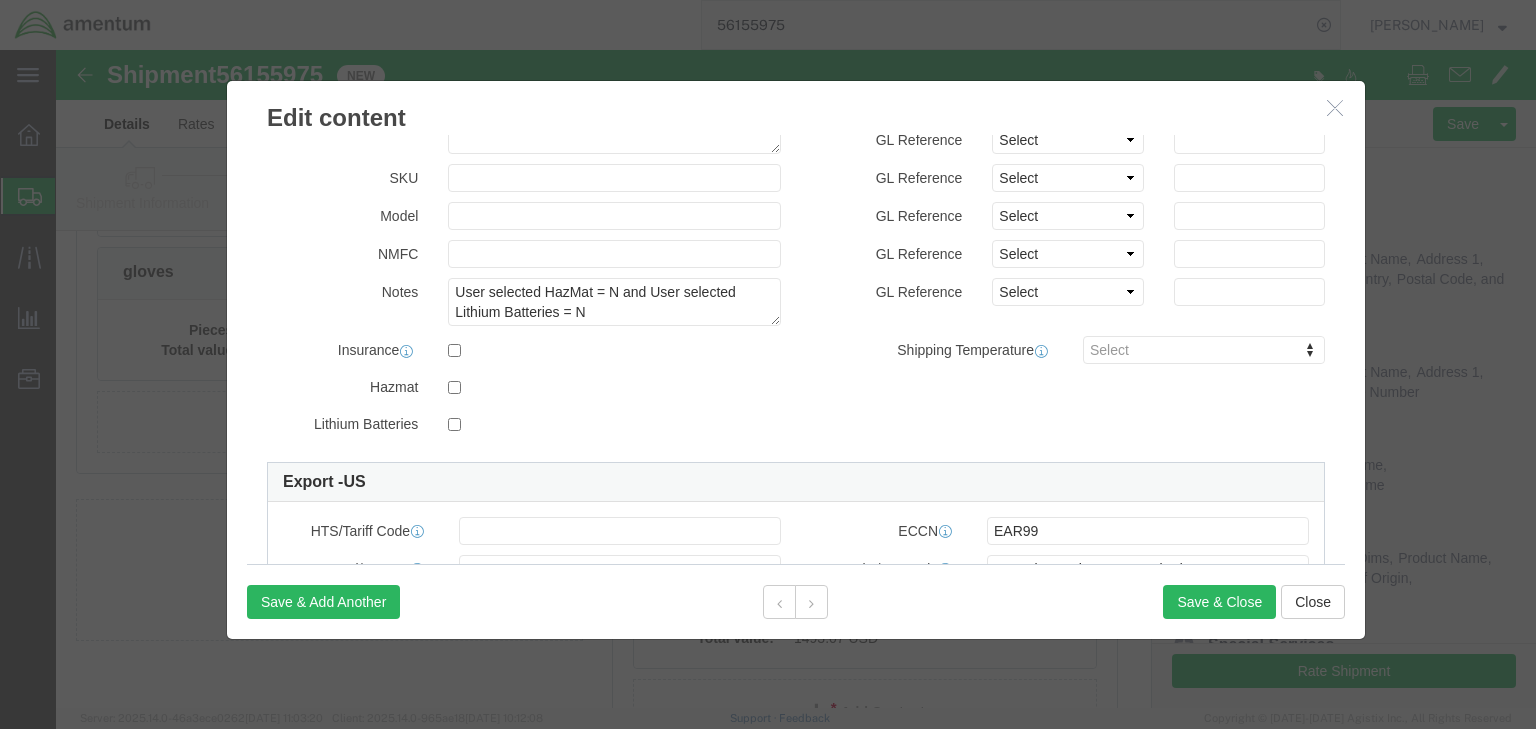 scroll, scrollTop: 524, scrollLeft: 0, axis: vertical 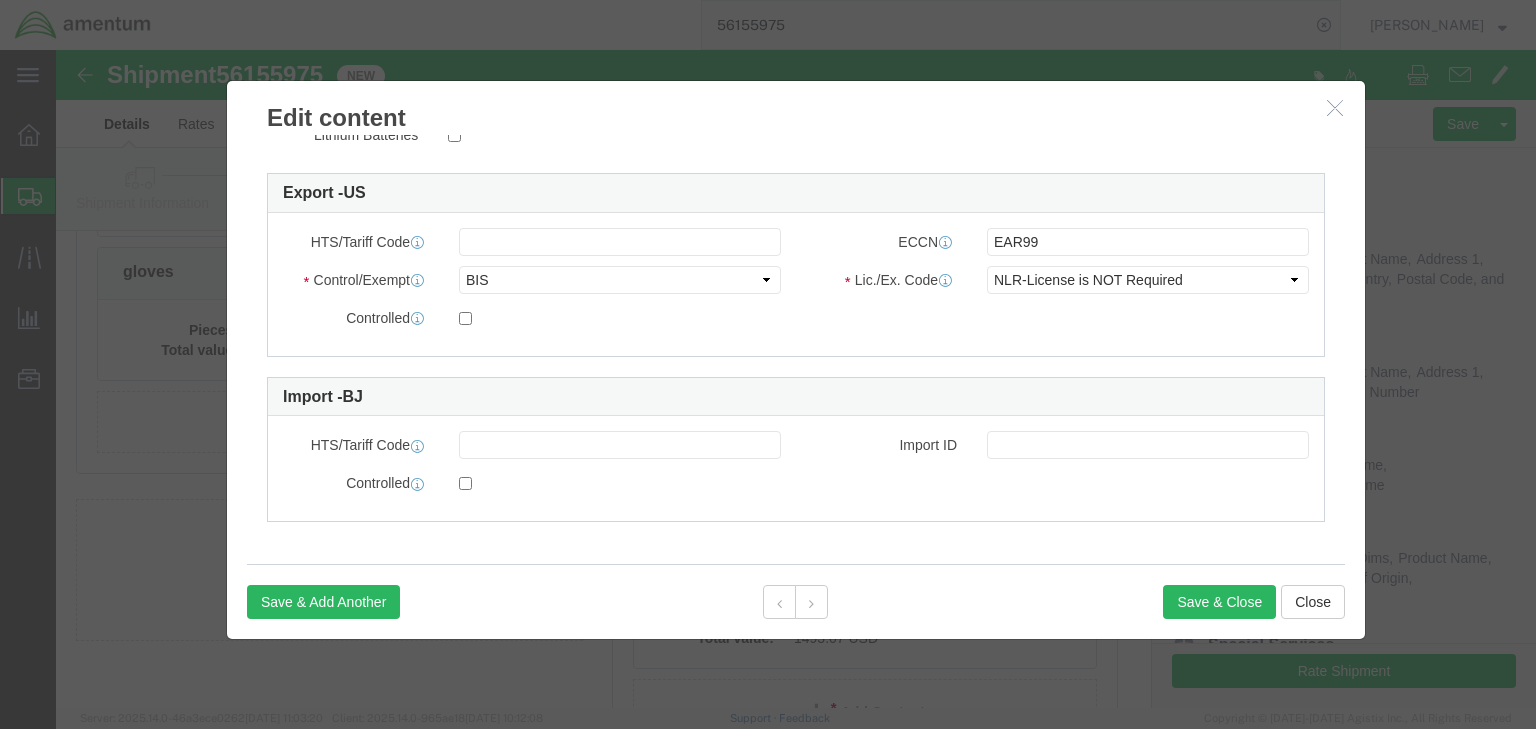 click on "HTS/Tariff Code" 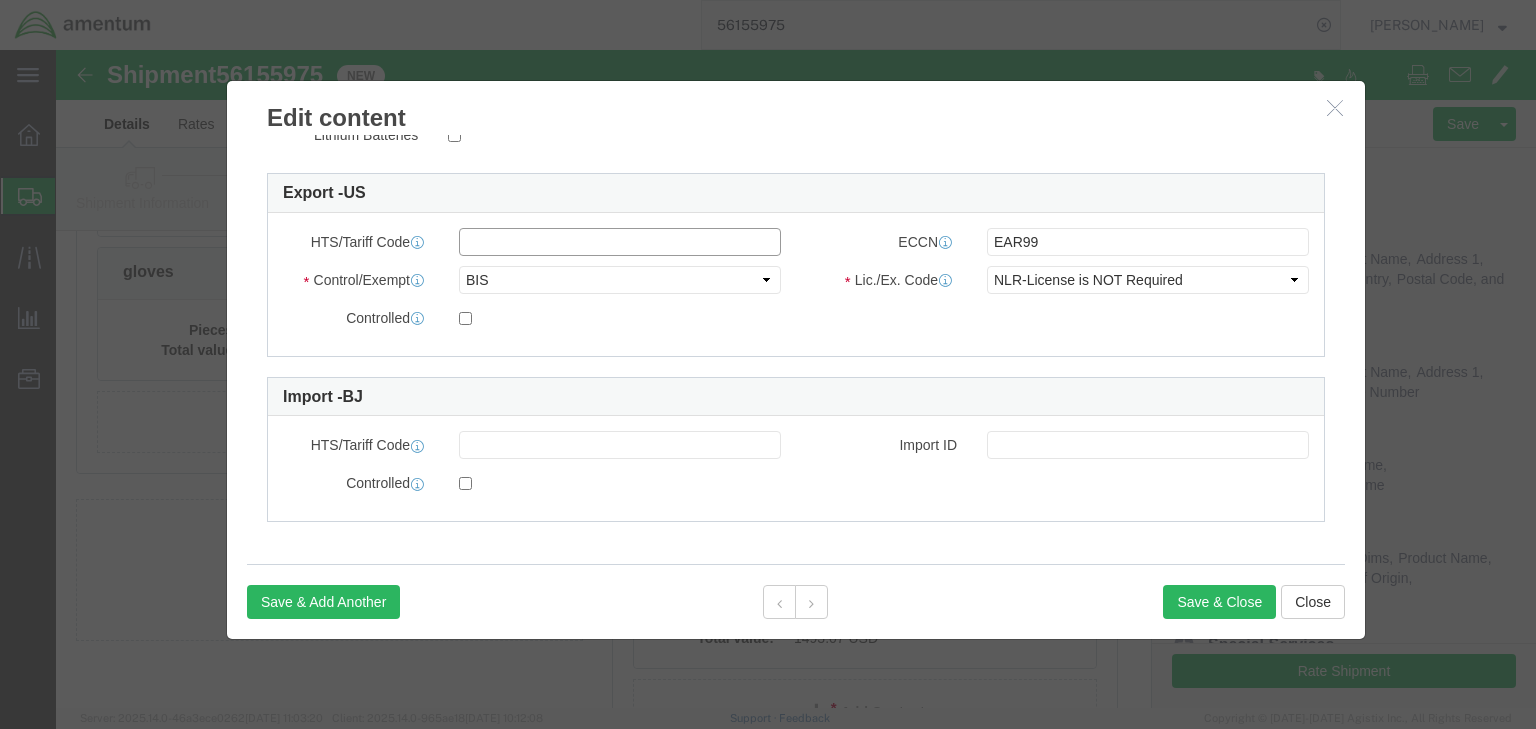 click 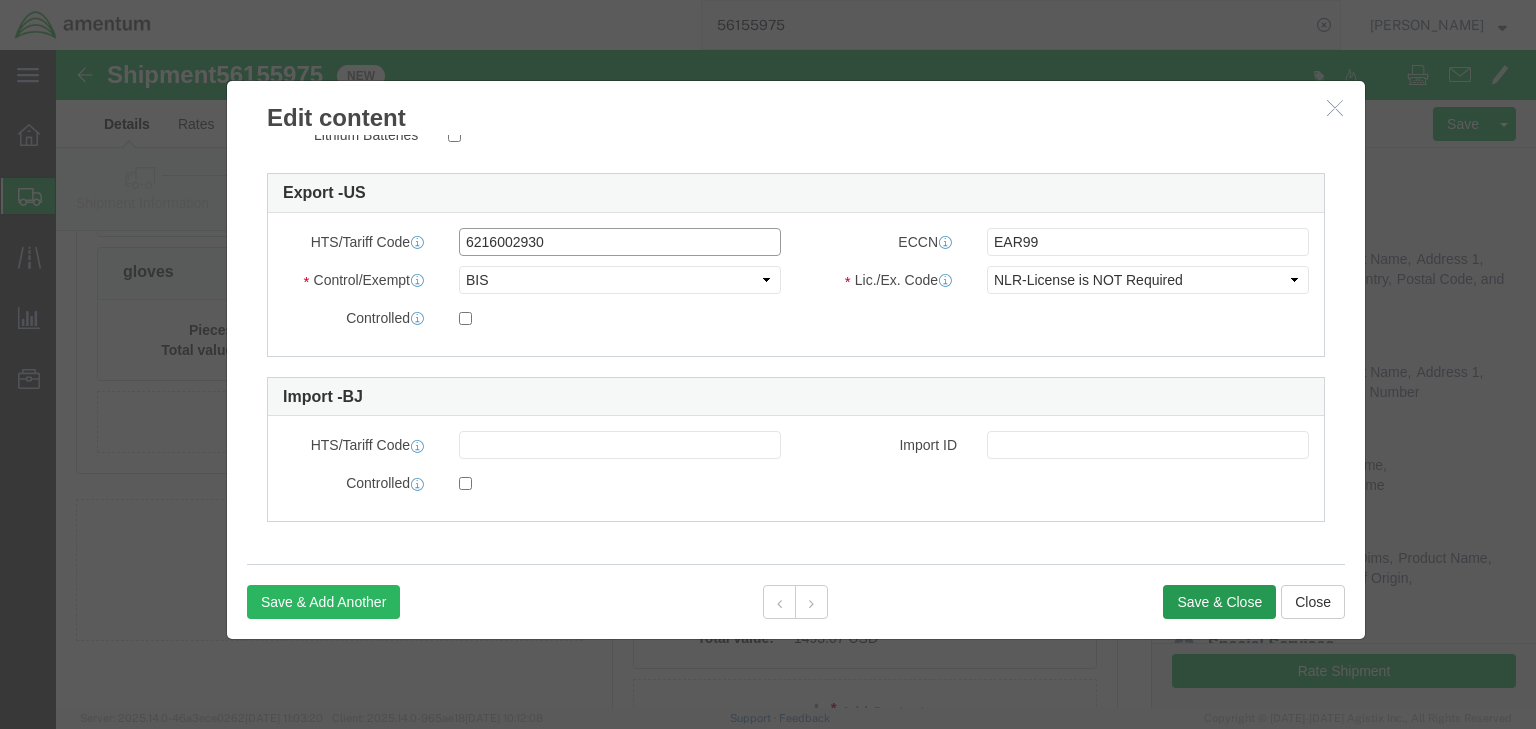 type on "6216002930" 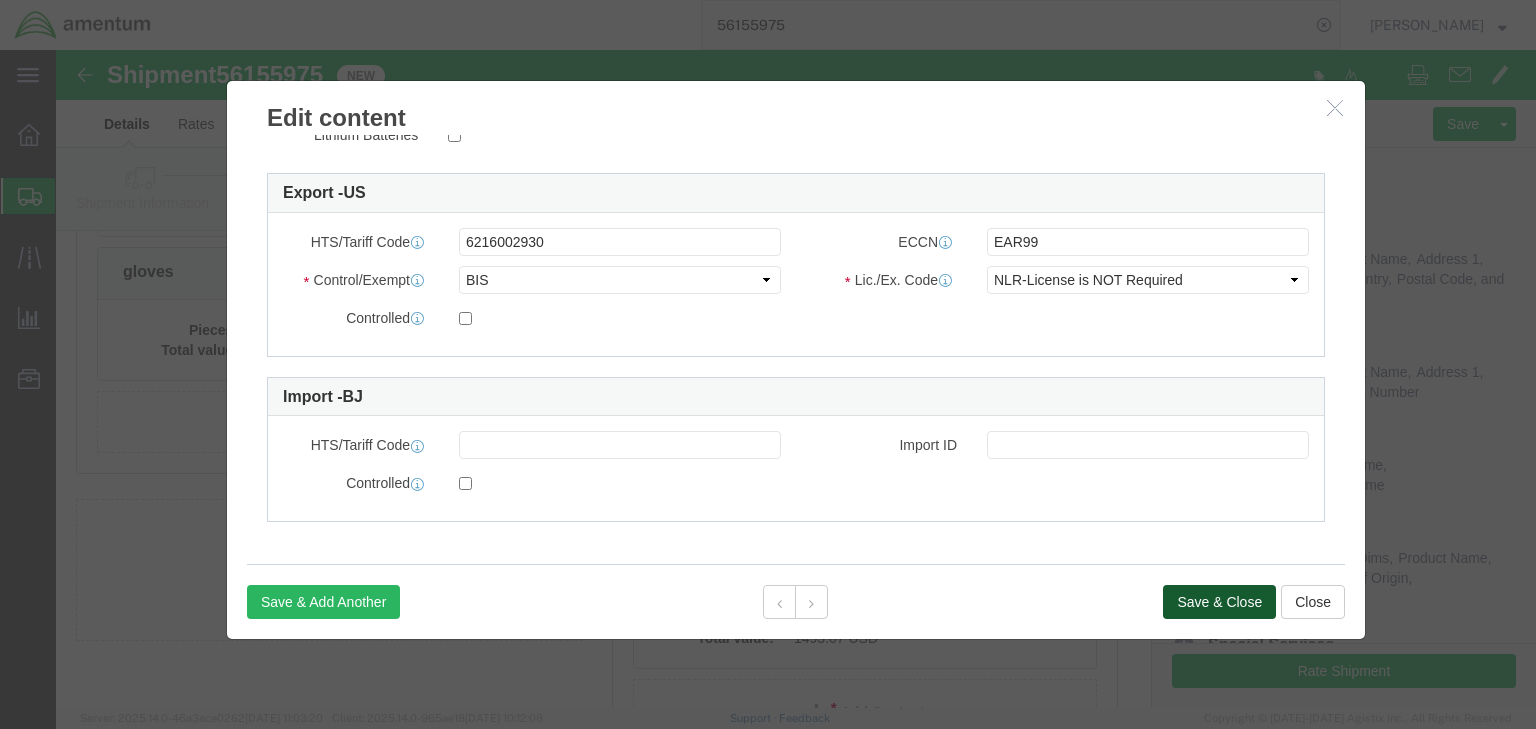 click on "Save & Close" 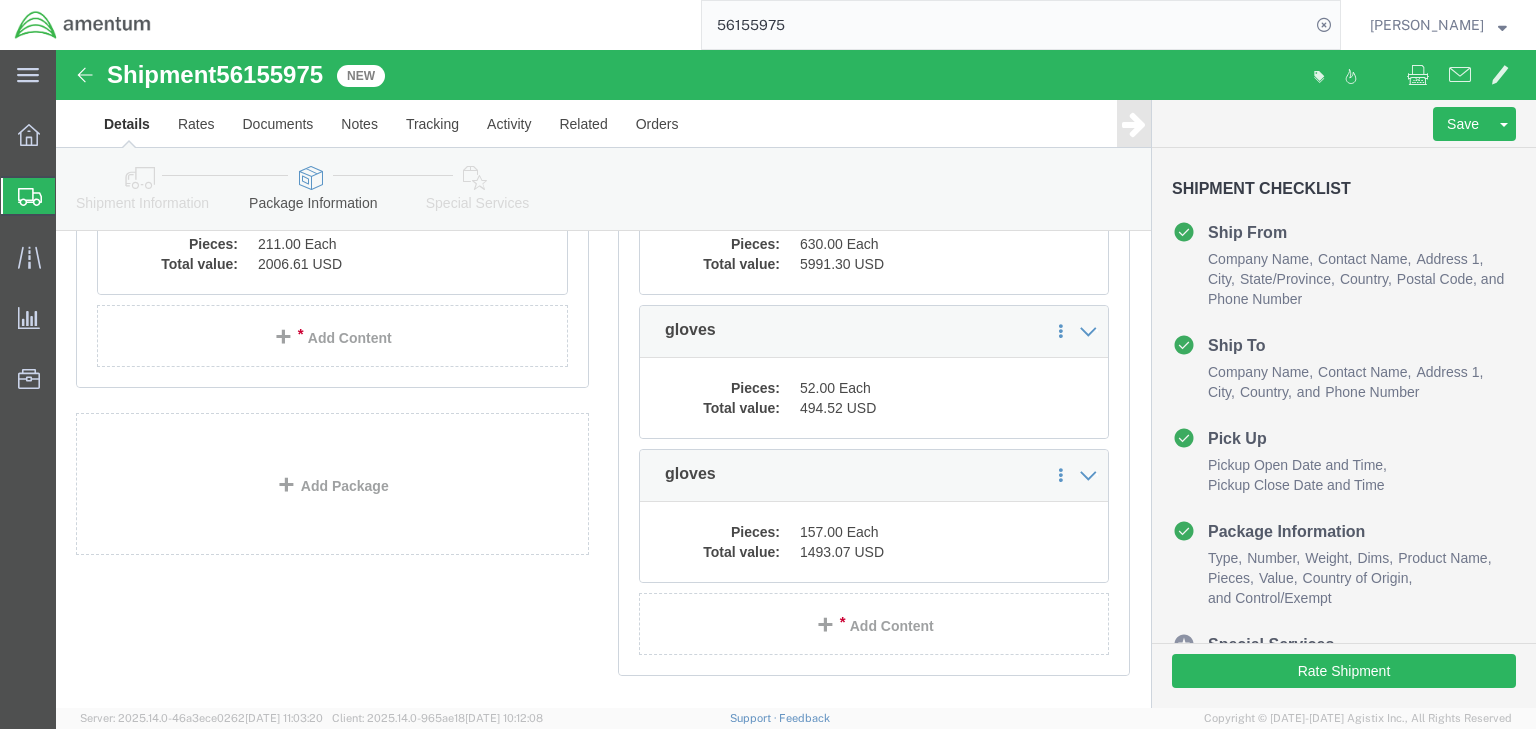scroll, scrollTop: 1155, scrollLeft: 0, axis: vertical 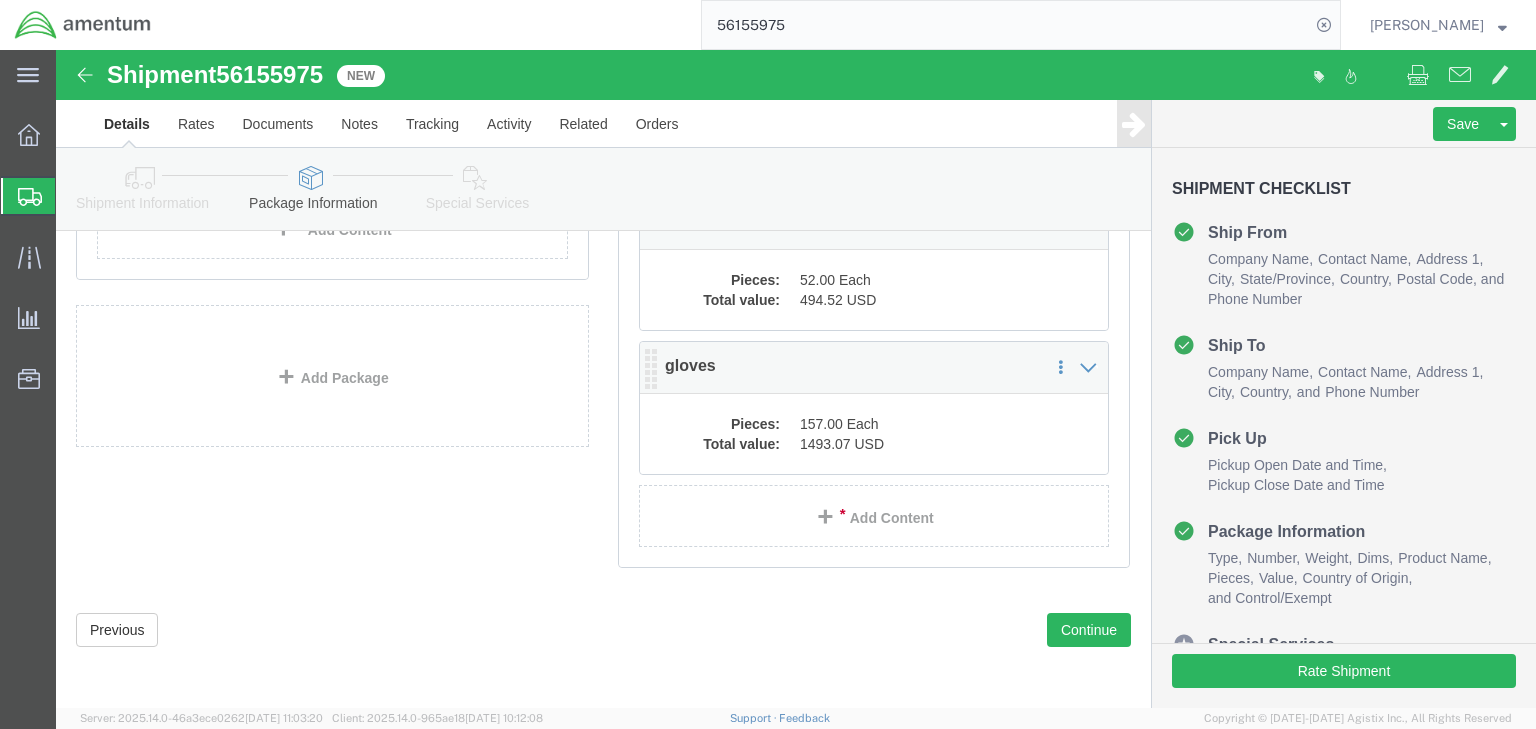 click on "1493.07 USD" 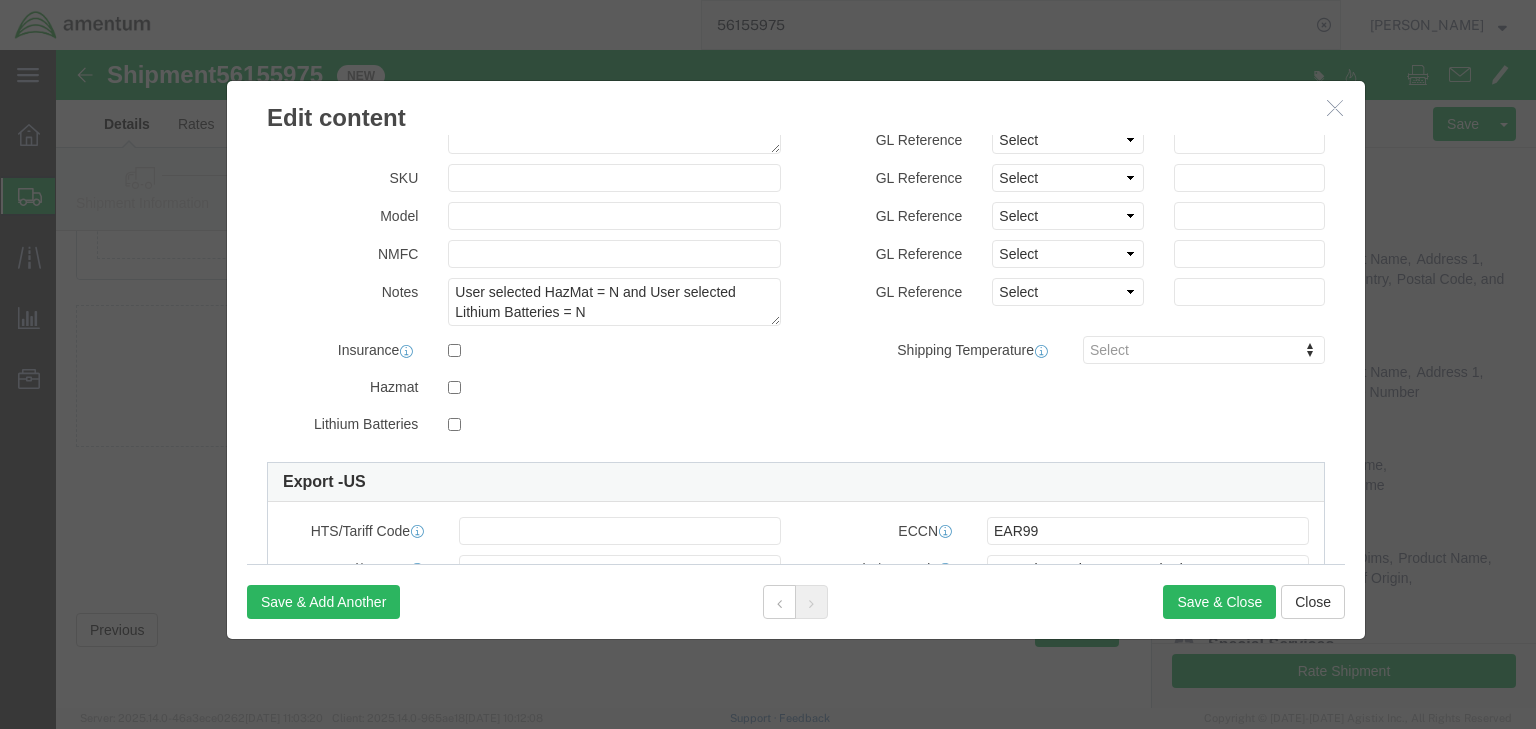 scroll, scrollTop: 400, scrollLeft: 0, axis: vertical 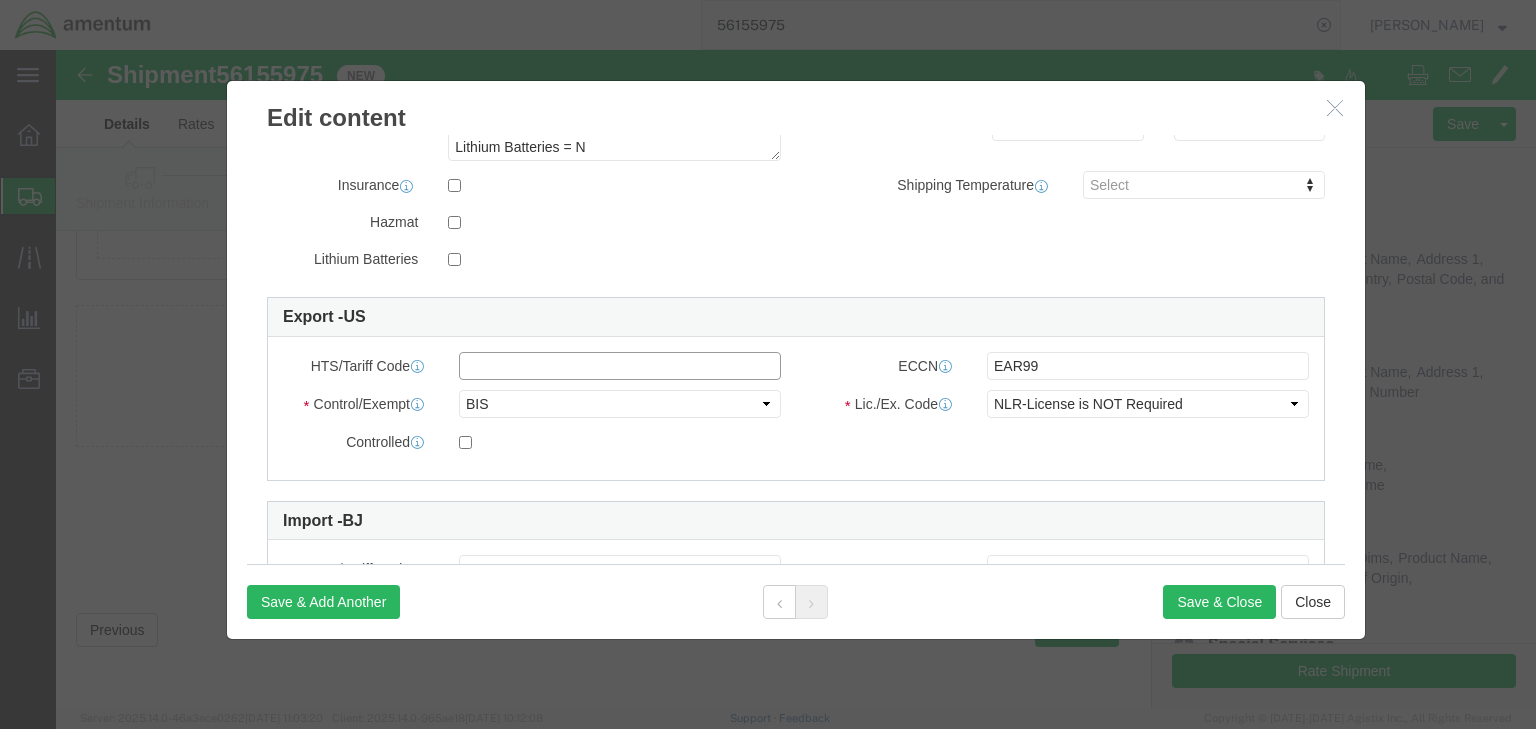 click 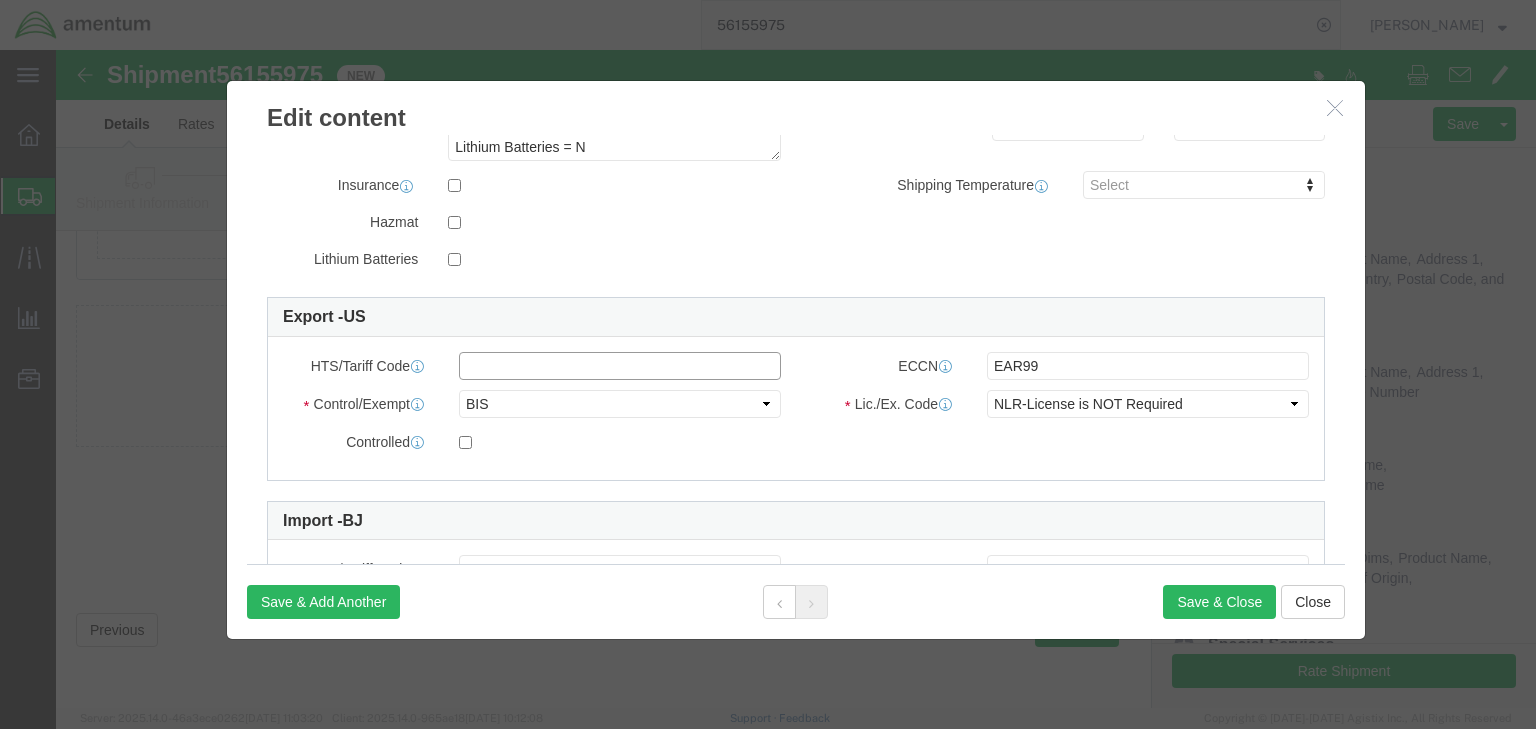 paste on "6216002930" 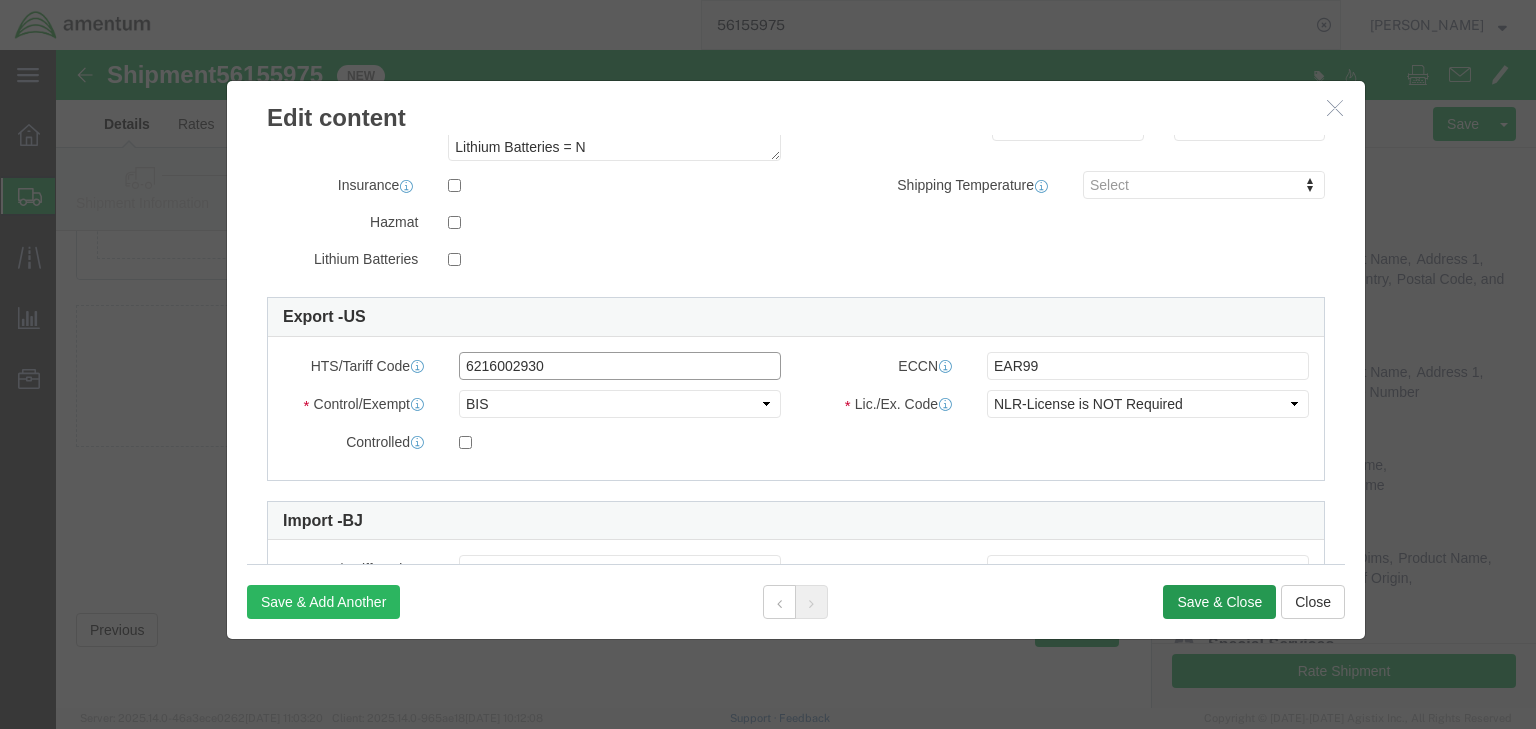 type on "6216002930" 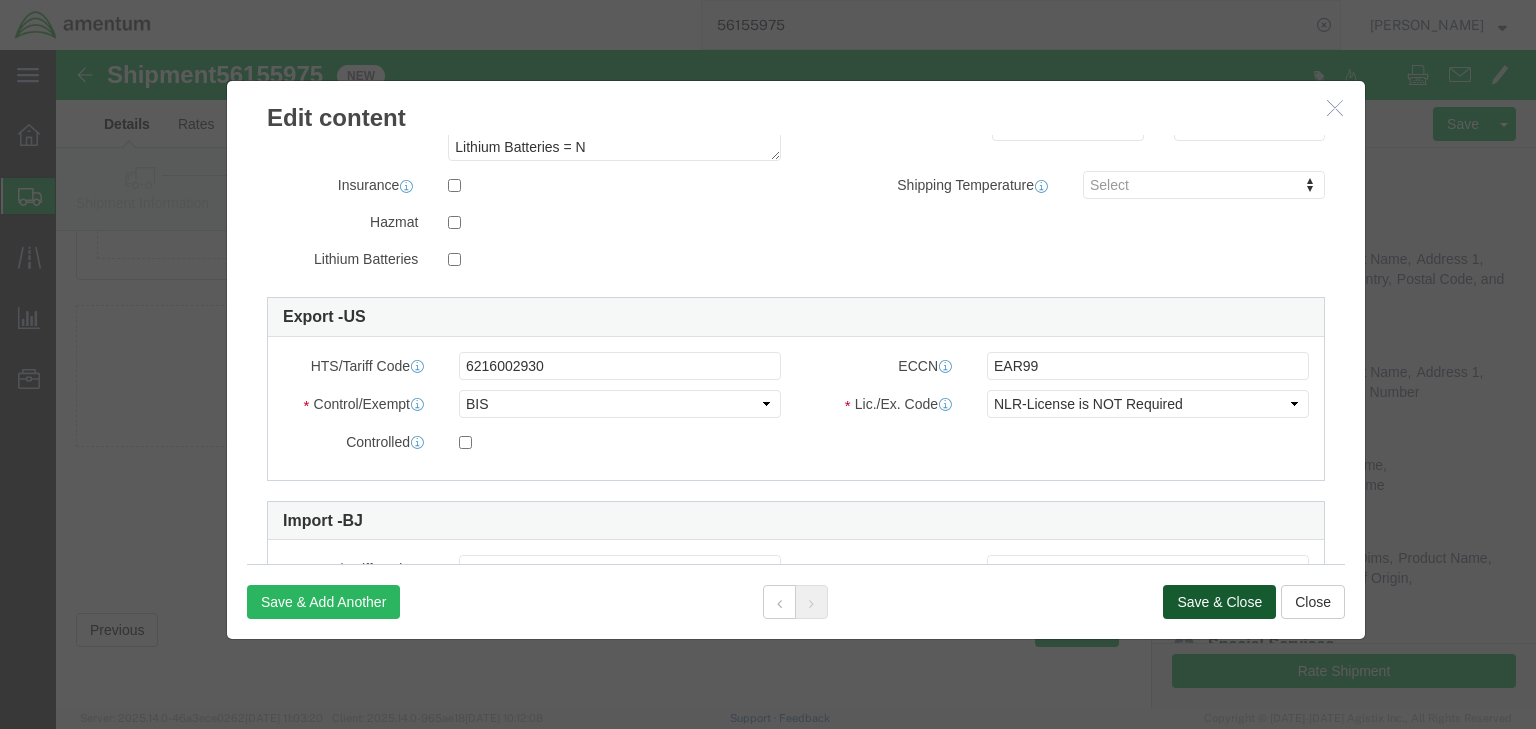 click on "Save & Close" 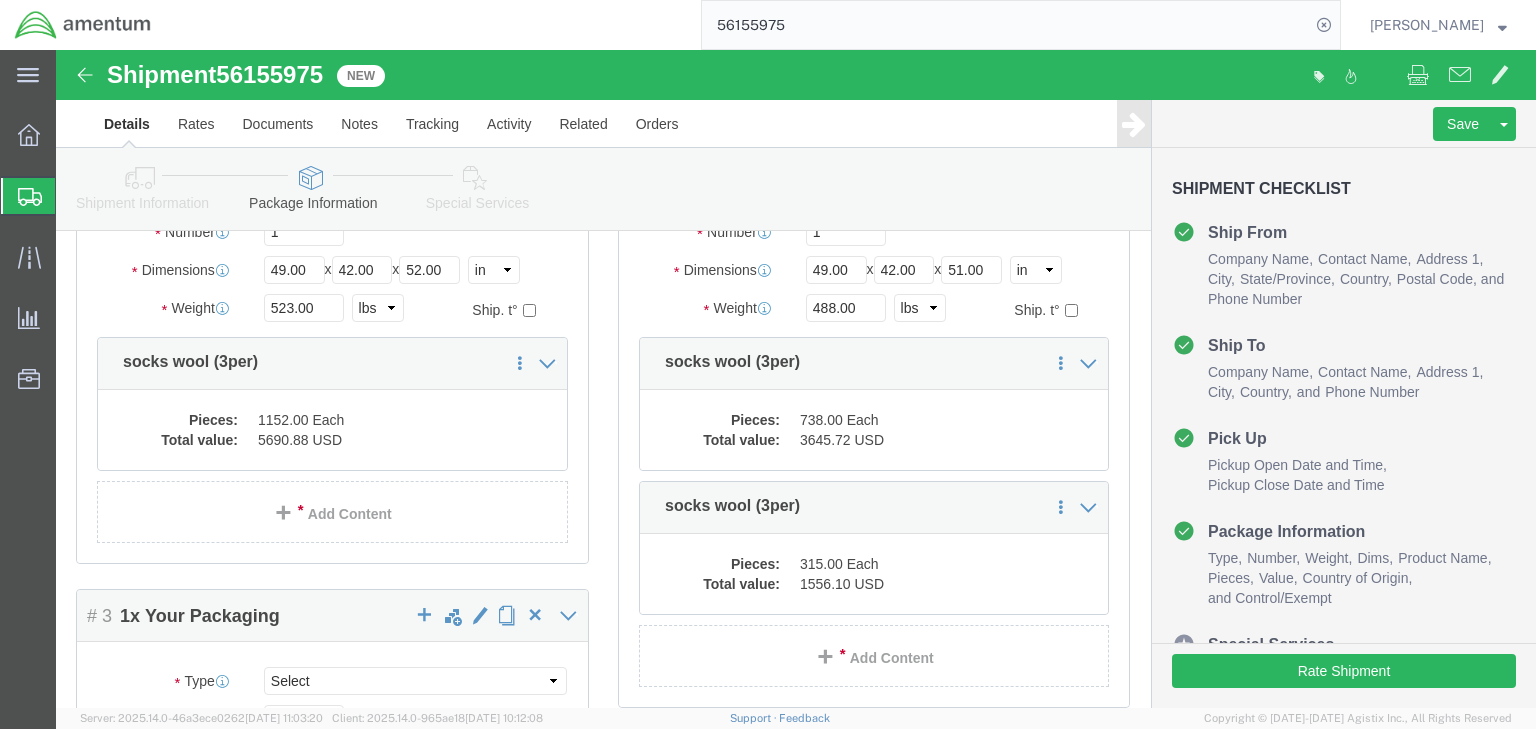 scroll, scrollTop: 0, scrollLeft: 0, axis: both 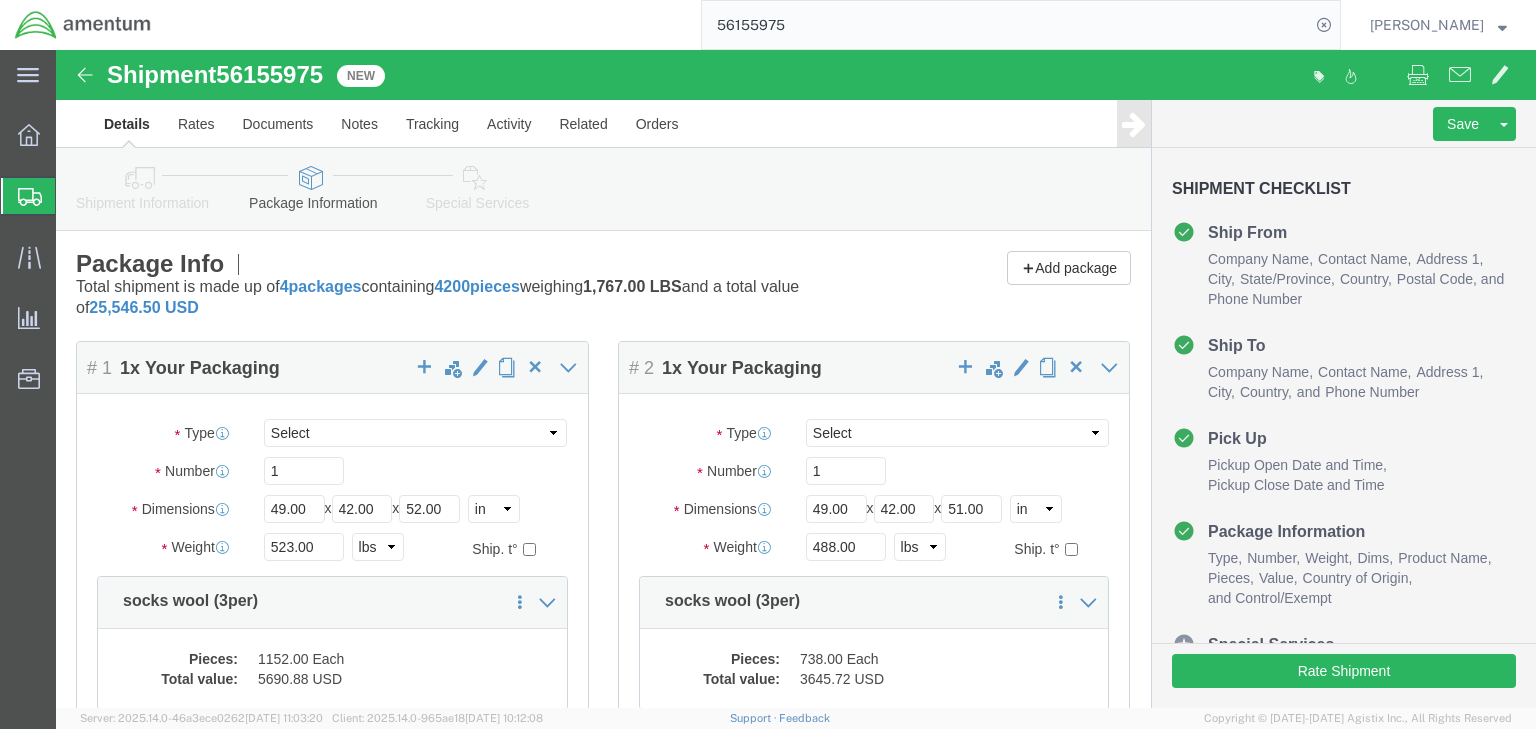 click on "Special Services" 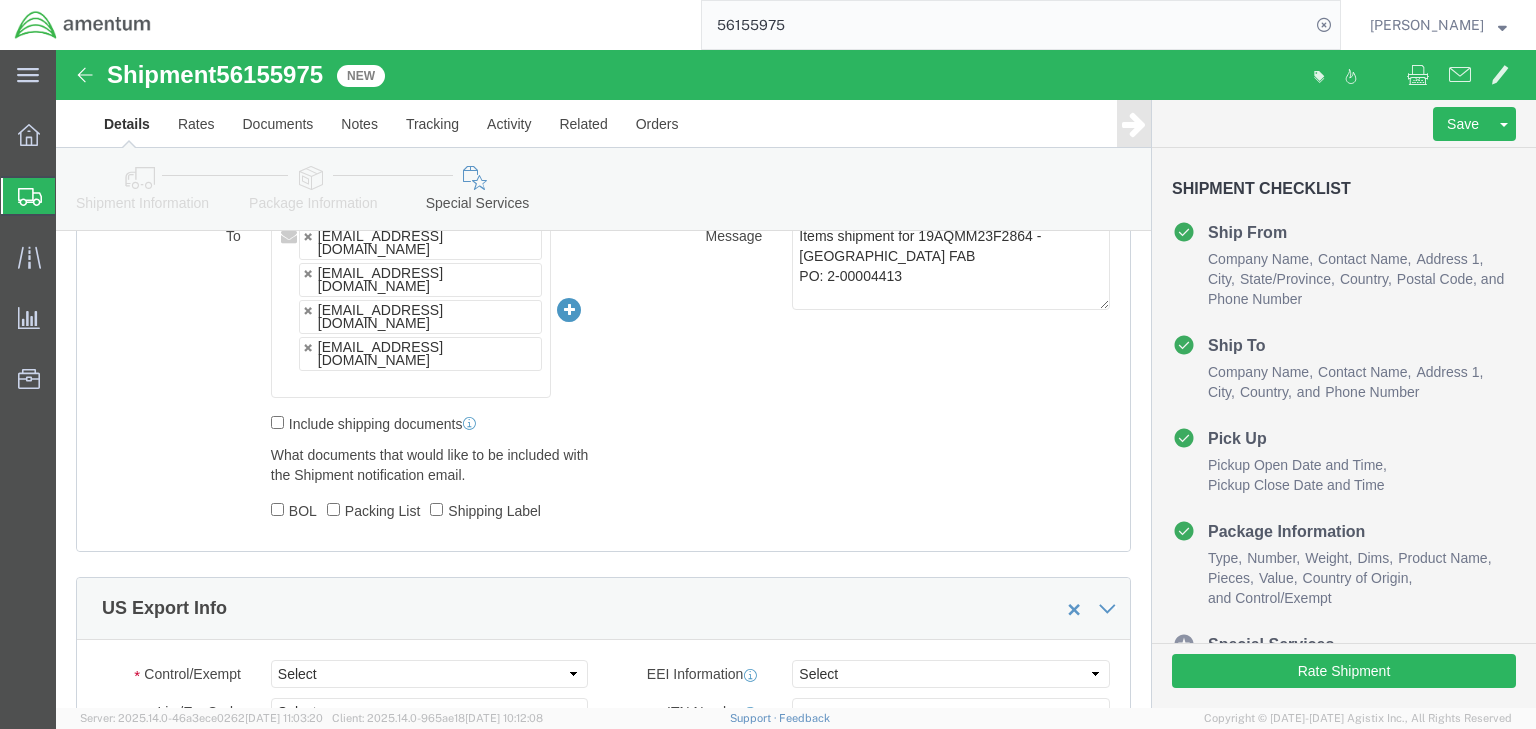 scroll, scrollTop: 1520, scrollLeft: 0, axis: vertical 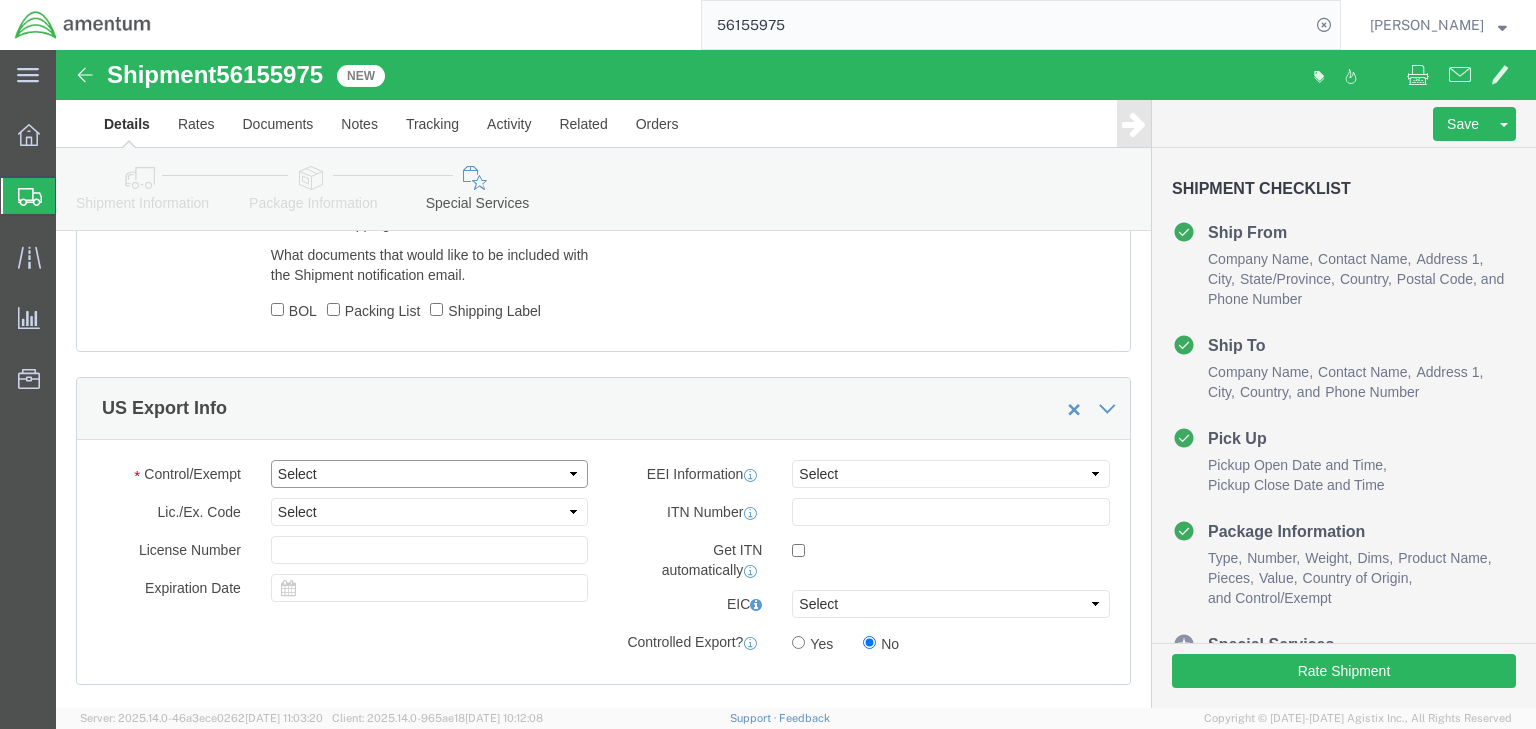 click on "Select ATF BIS DEA EPA FDA FTR ITAR OFAC Other (OPA)" 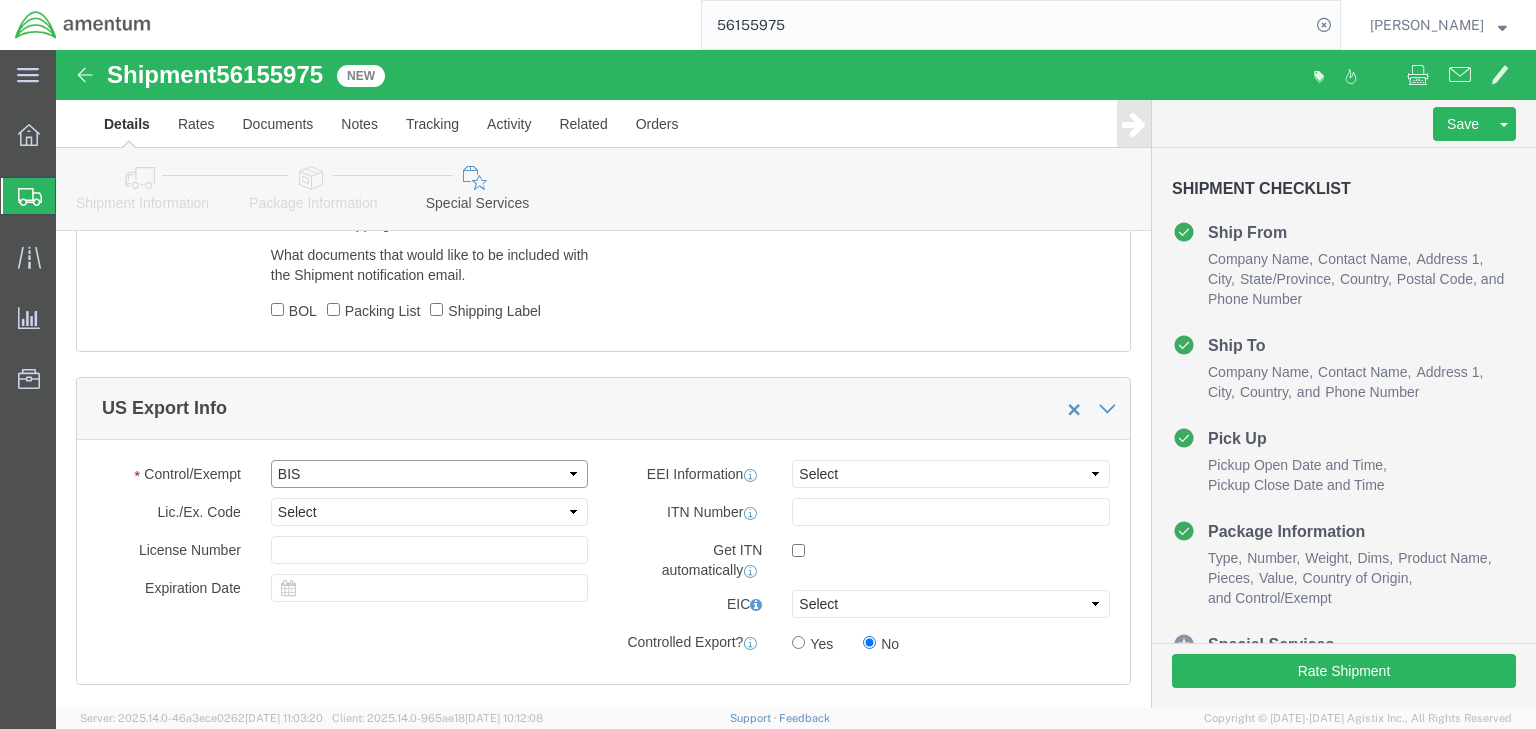 click on "Select ATF BIS DEA EPA FDA FTR ITAR OFAC Other (OPA)" 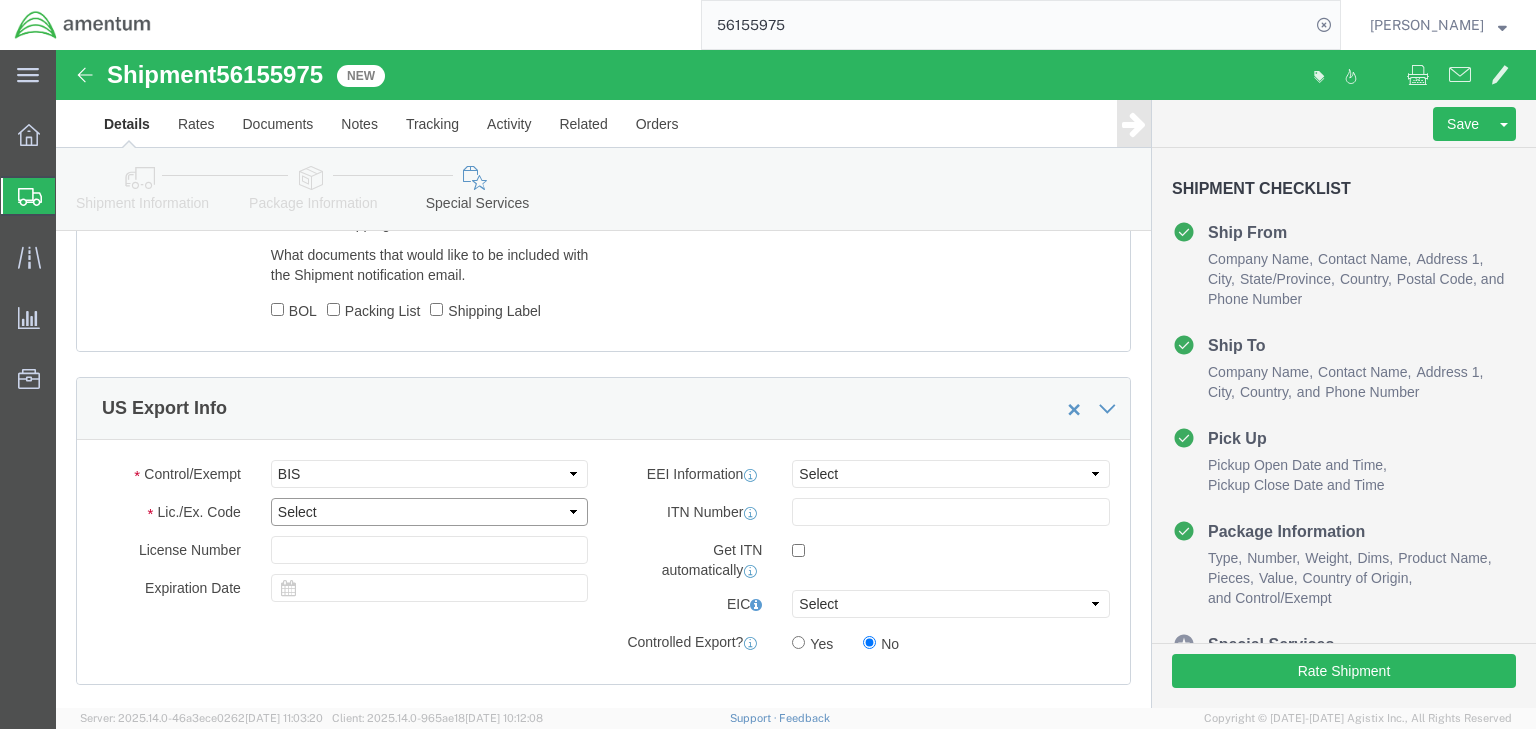 click on "Select AGR-Agricultural APP-Computers APR-Additional Permissive Exports AVS-Aircraft and Vessels BAG-Baggage CIV-Civil End Use ENC-Encrypted Commodities , Software GBS-Group B Country GFT-Gift Parcels , Humanitarian GOV-Government IVL-Individual Validated License KMI-Key Managment Infrastructure LVS-Limited Value MED-Medical Devices NLR-License is NOT Required NONE-License is Required RPL-Replacement Parts TMP-Temporary Import,Export TSR-Technology,Software Restricted TSU-Technology,Software Unrestricte Validated End-User" 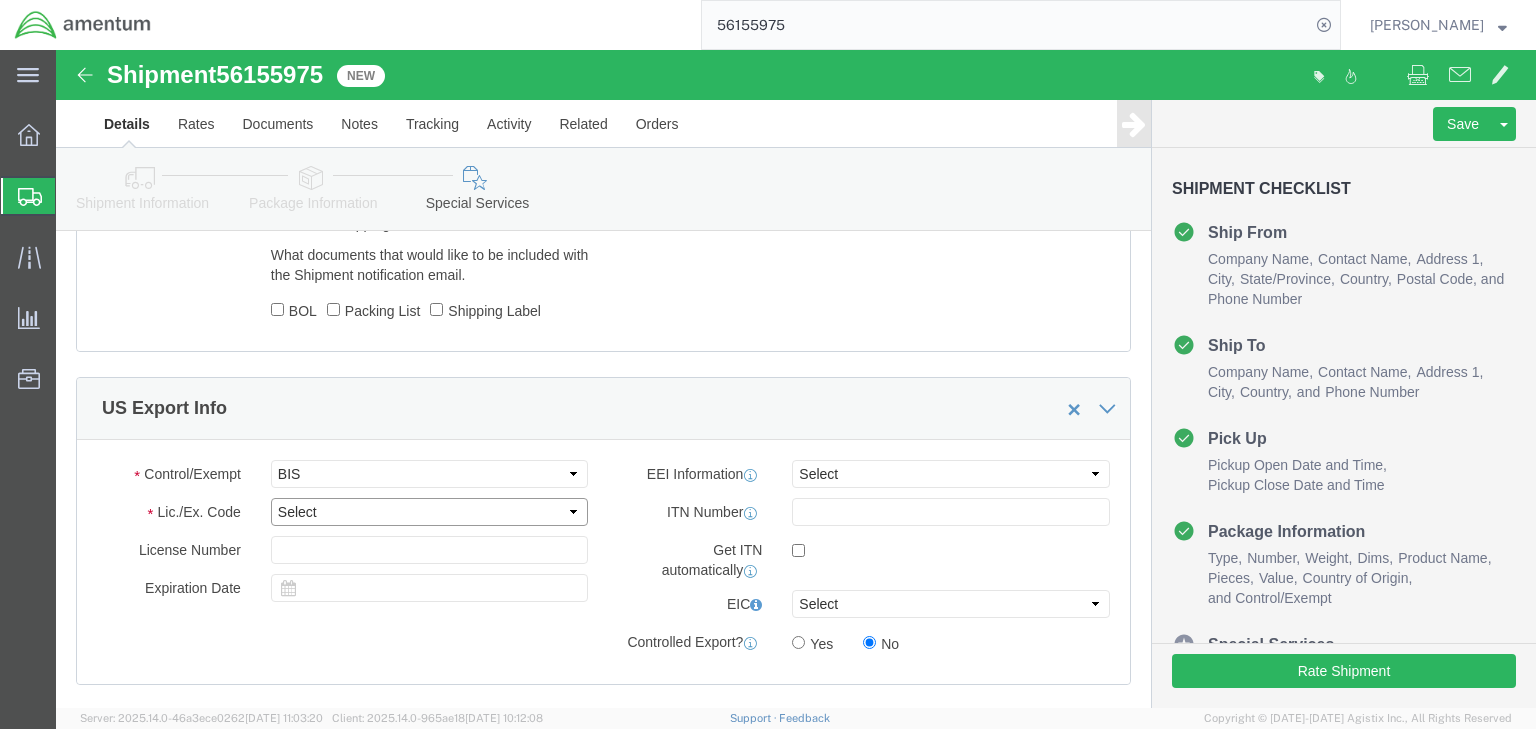 select on "NLR" 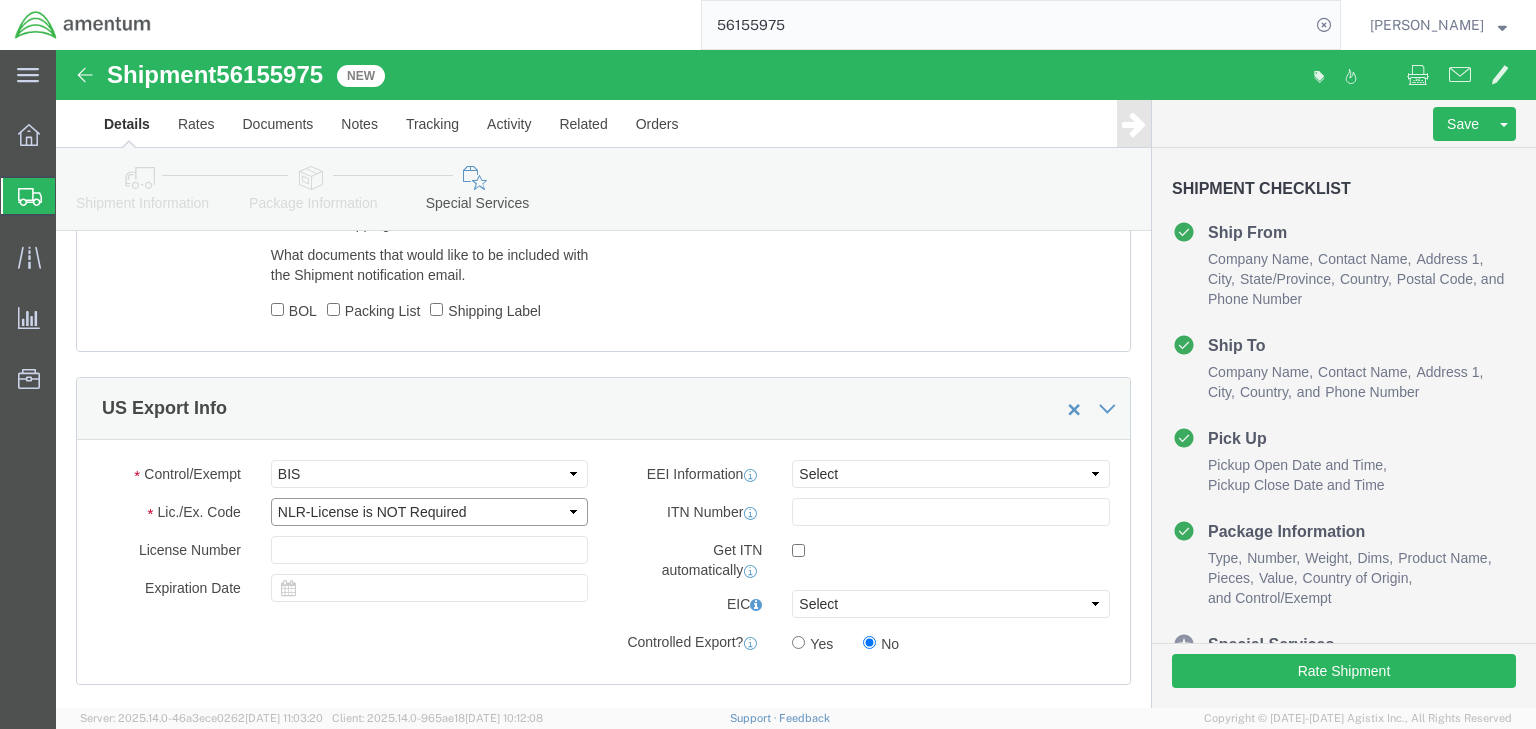 click on "Select AGR-Agricultural APP-Computers APR-Additional Permissive Exports AVS-Aircraft and Vessels BAG-Baggage CIV-Civil End Use ENC-Encrypted Commodities , Software GBS-Group B Country GFT-Gift Parcels , Humanitarian GOV-Government IVL-Individual Validated License KMI-Key Managment Infrastructure LVS-Limited Value MED-Medical Devices NLR-License is NOT Required NONE-License is Required RPL-Replacement Parts TMP-Temporary Import,Export TSR-Technology,Software Restricted TSU-Technology,Software Unrestricte Validated End-User" 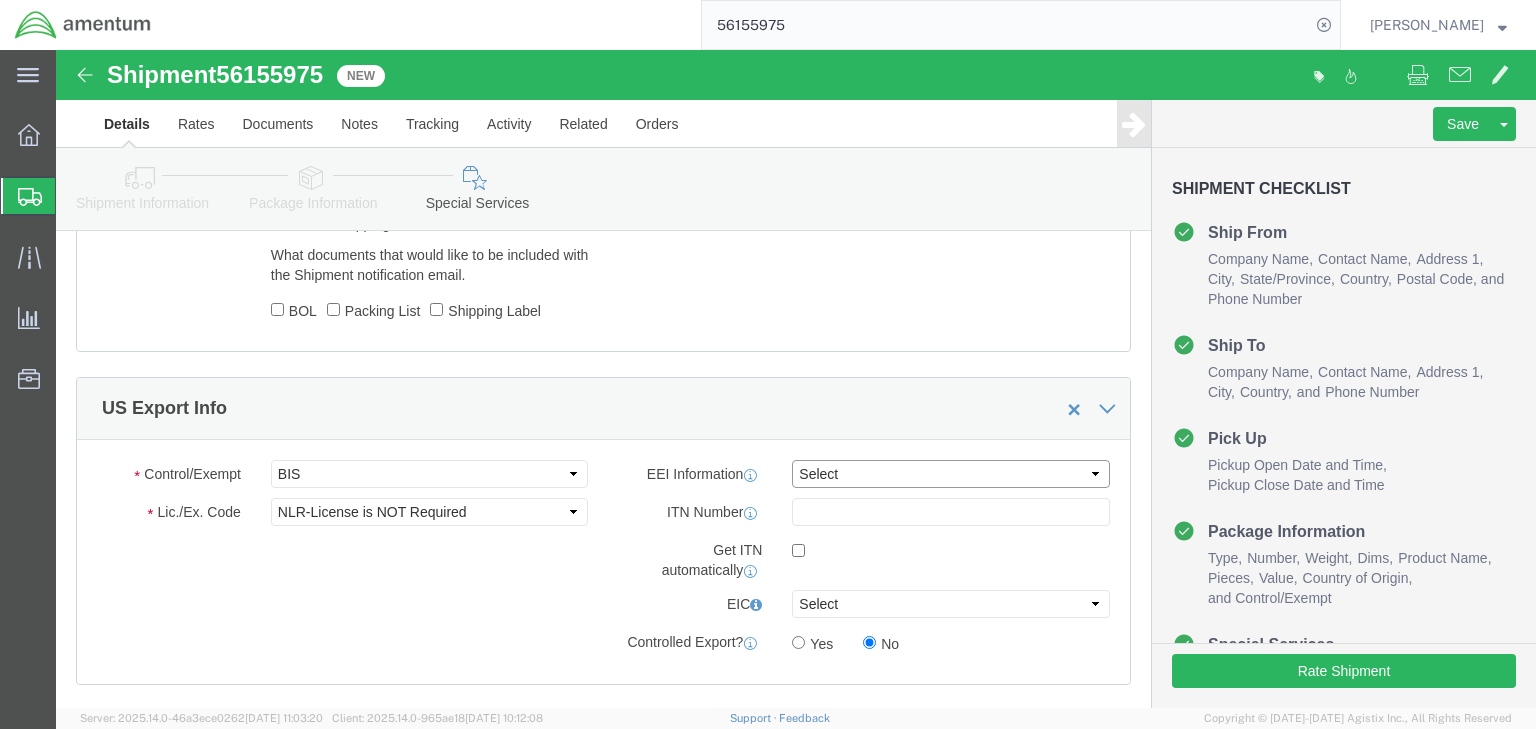 click on "Select AES-Direct EEI Carrier File EEI EEI Exempt" 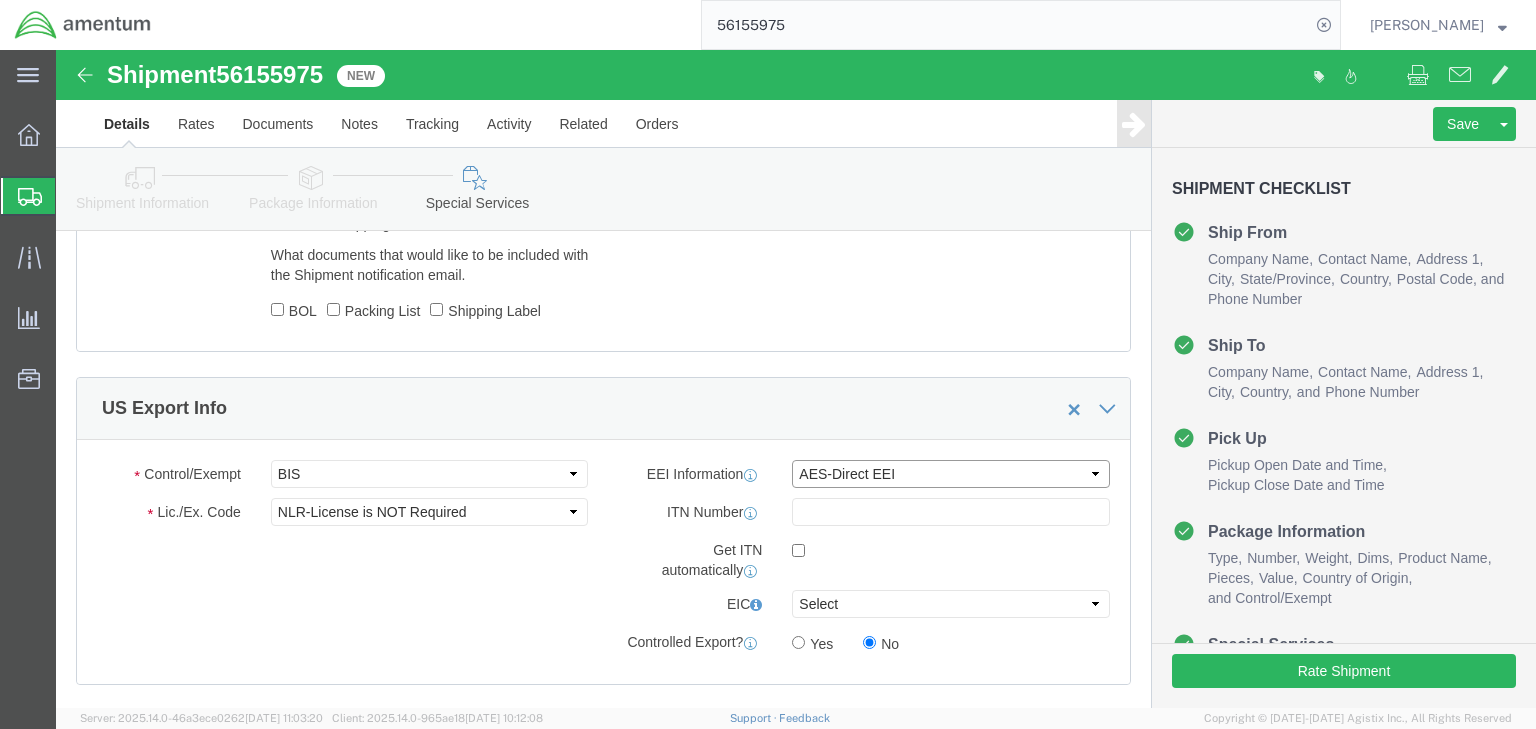 click on "Select AES-Direct EEI Carrier File EEI EEI Exempt" 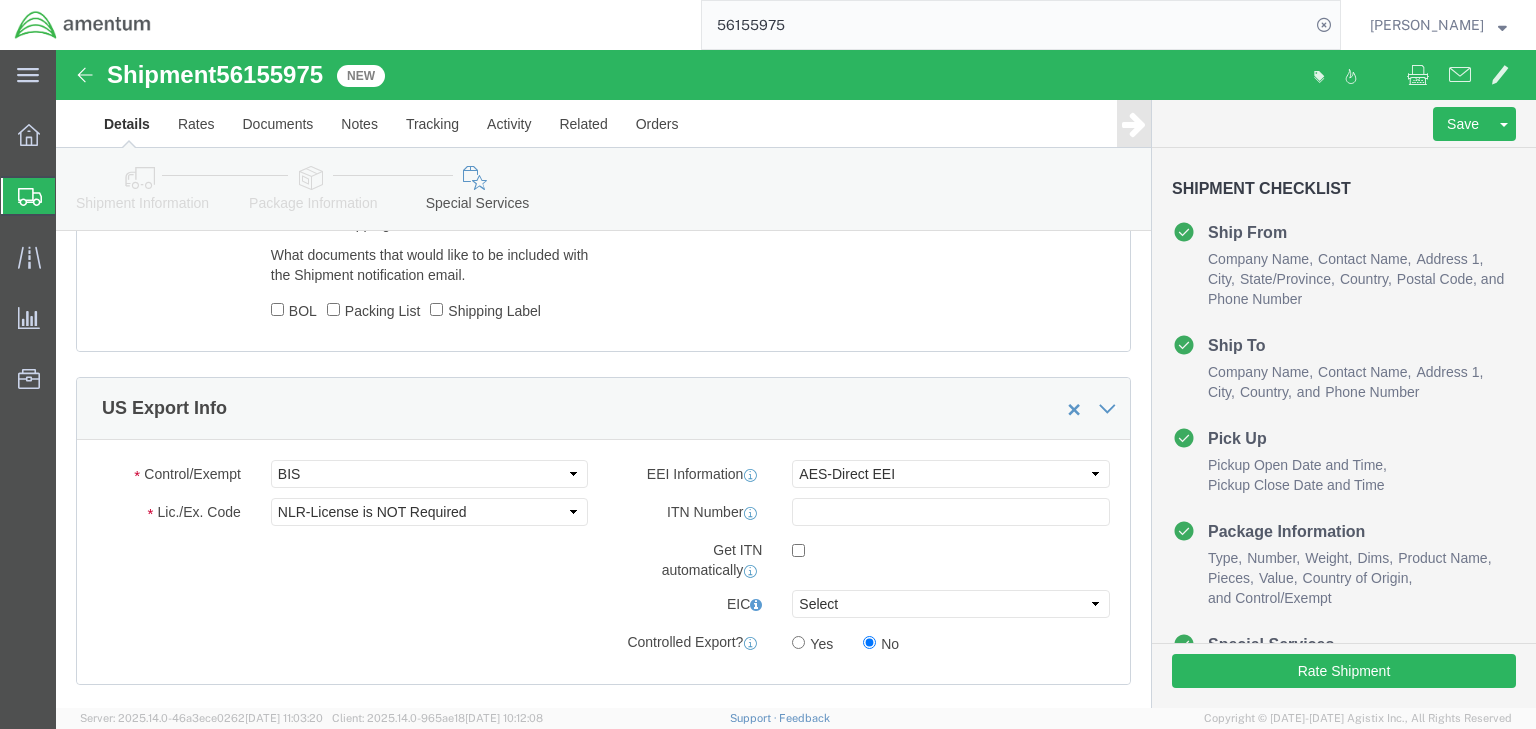 click 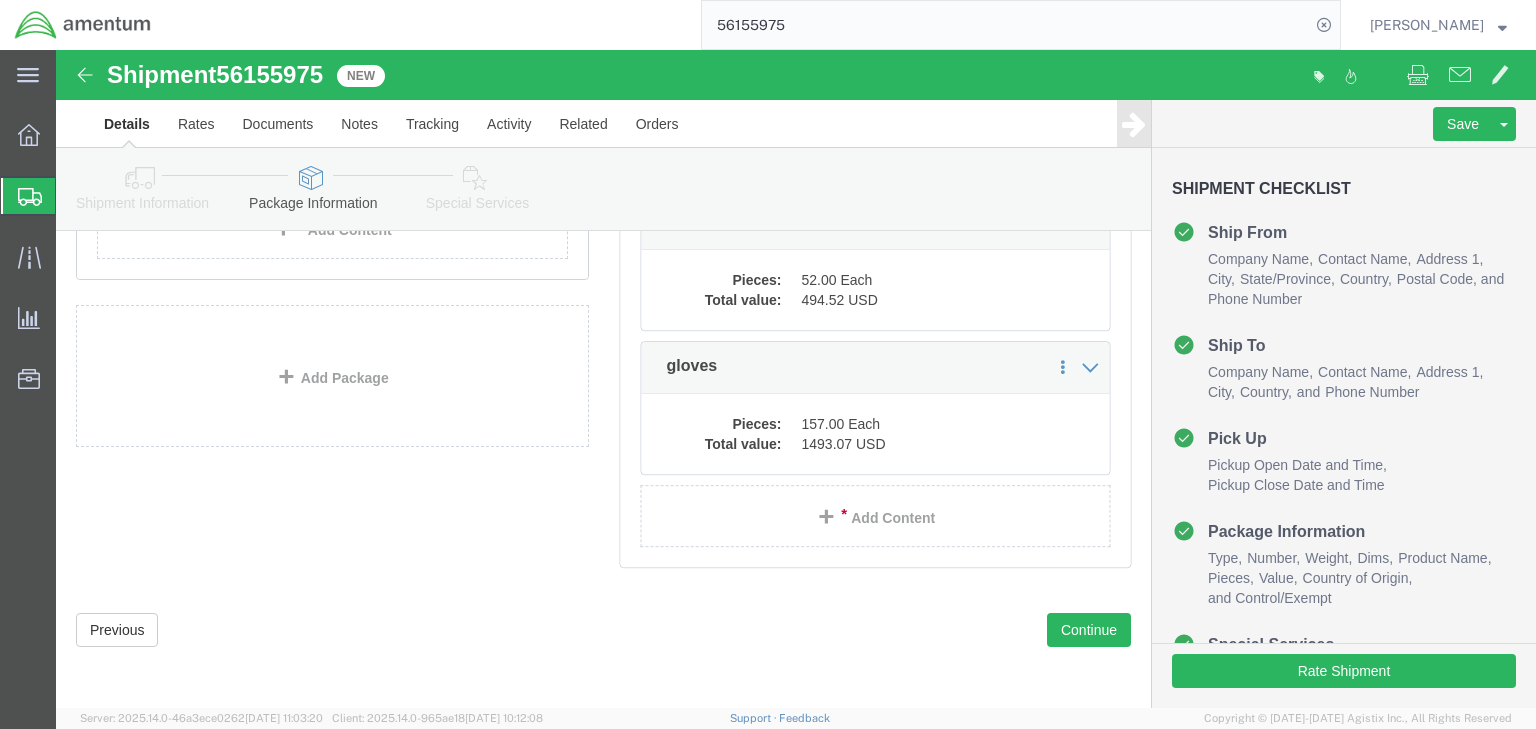 scroll, scrollTop: 1155, scrollLeft: 0, axis: vertical 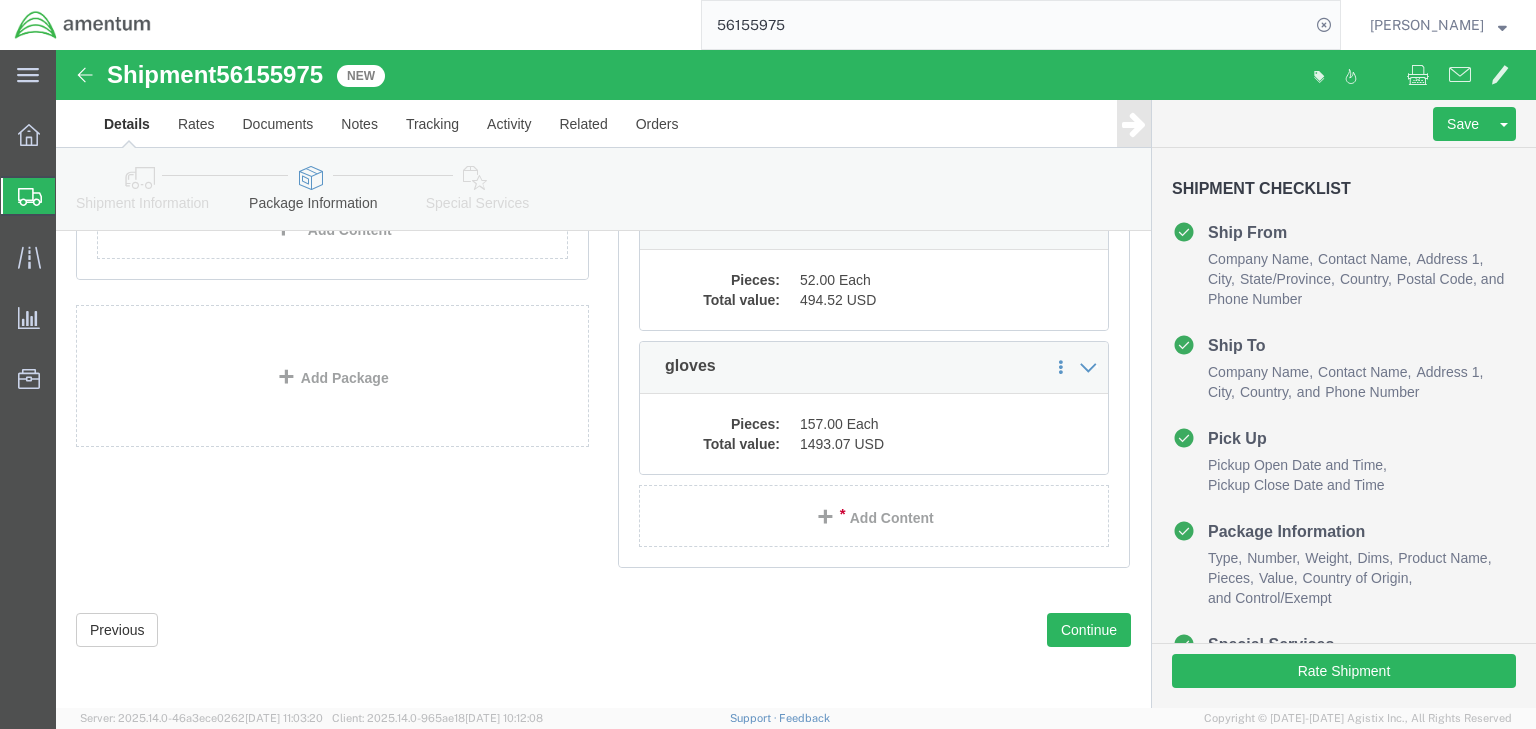 click 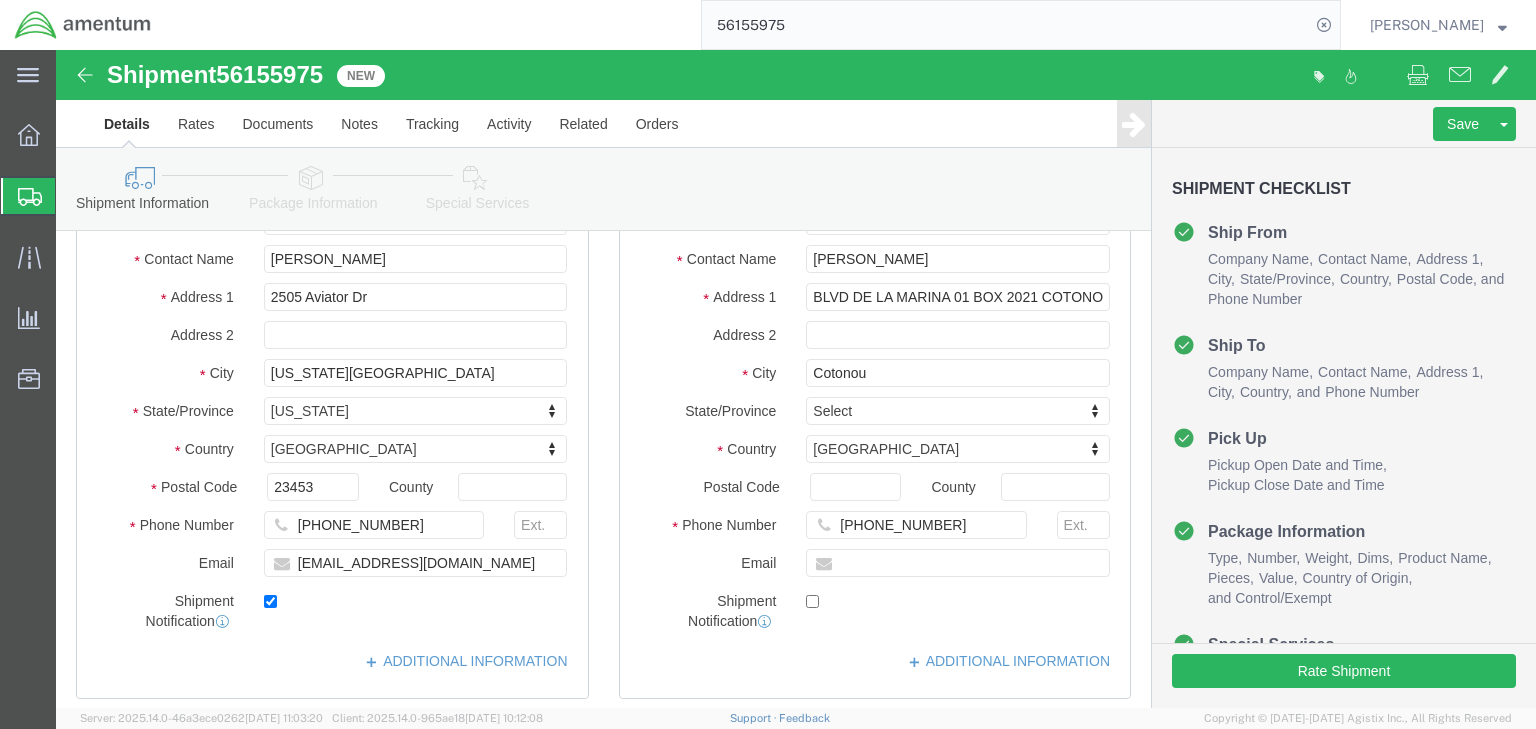 scroll, scrollTop: 0, scrollLeft: 0, axis: both 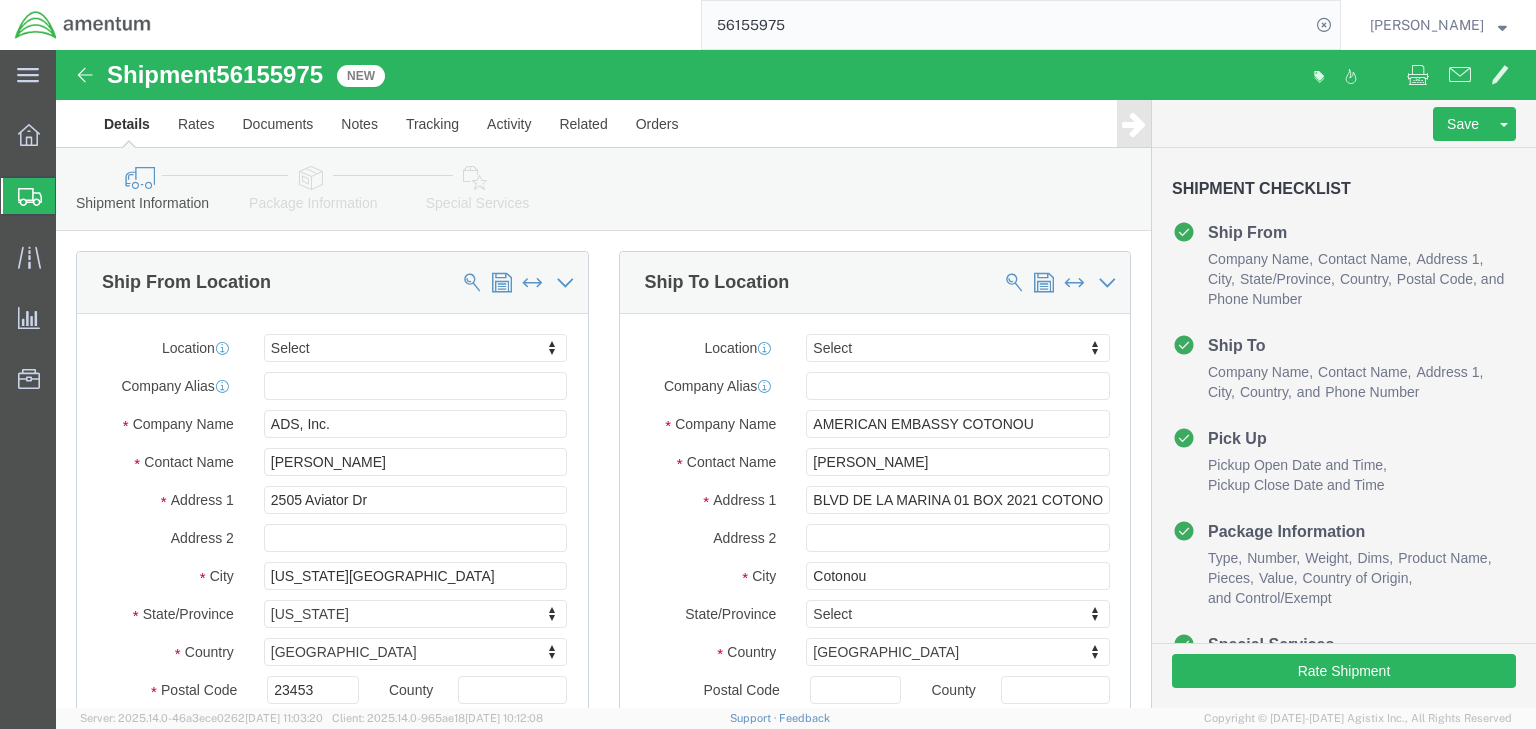 click on "Shipments" 